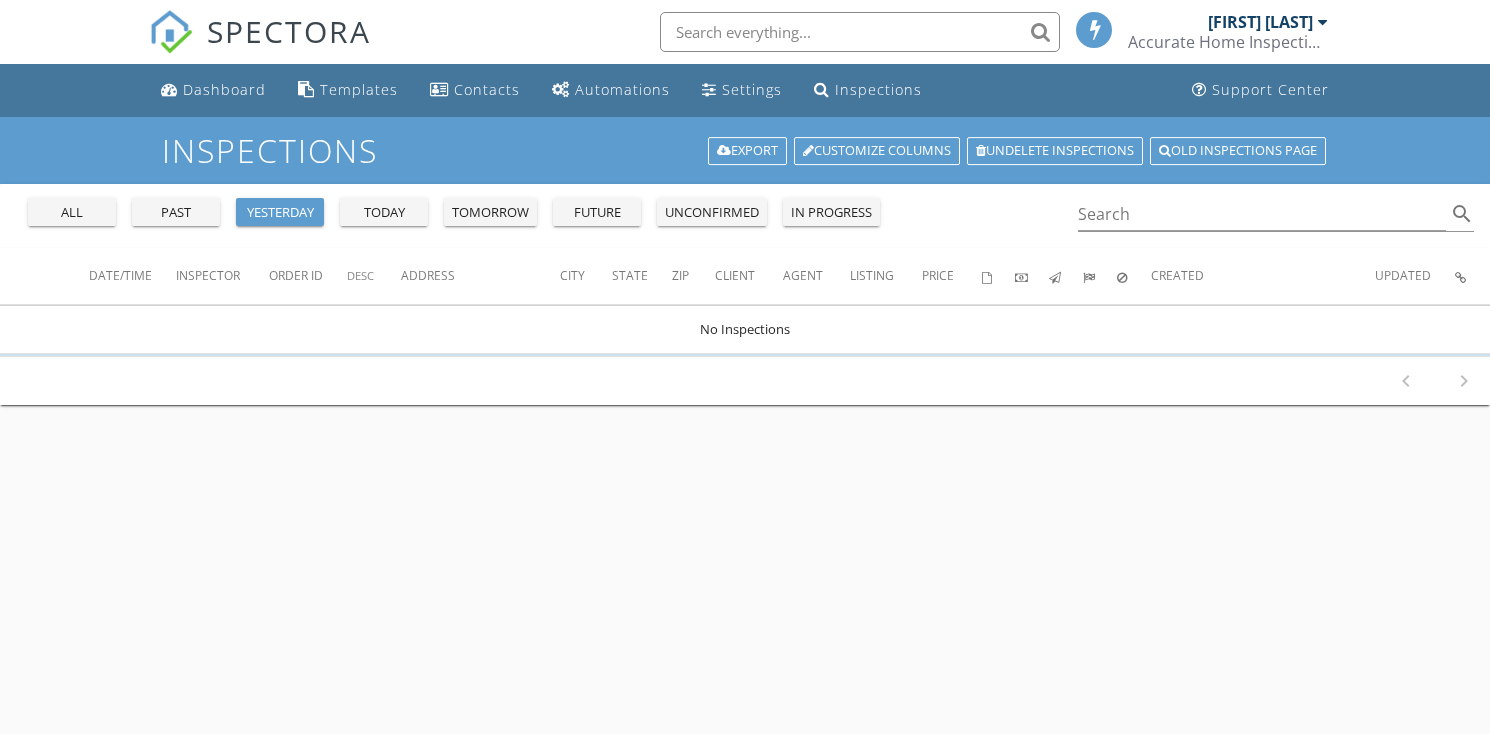 scroll, scrollTop: 0, scrollLeft: 0, axis: both 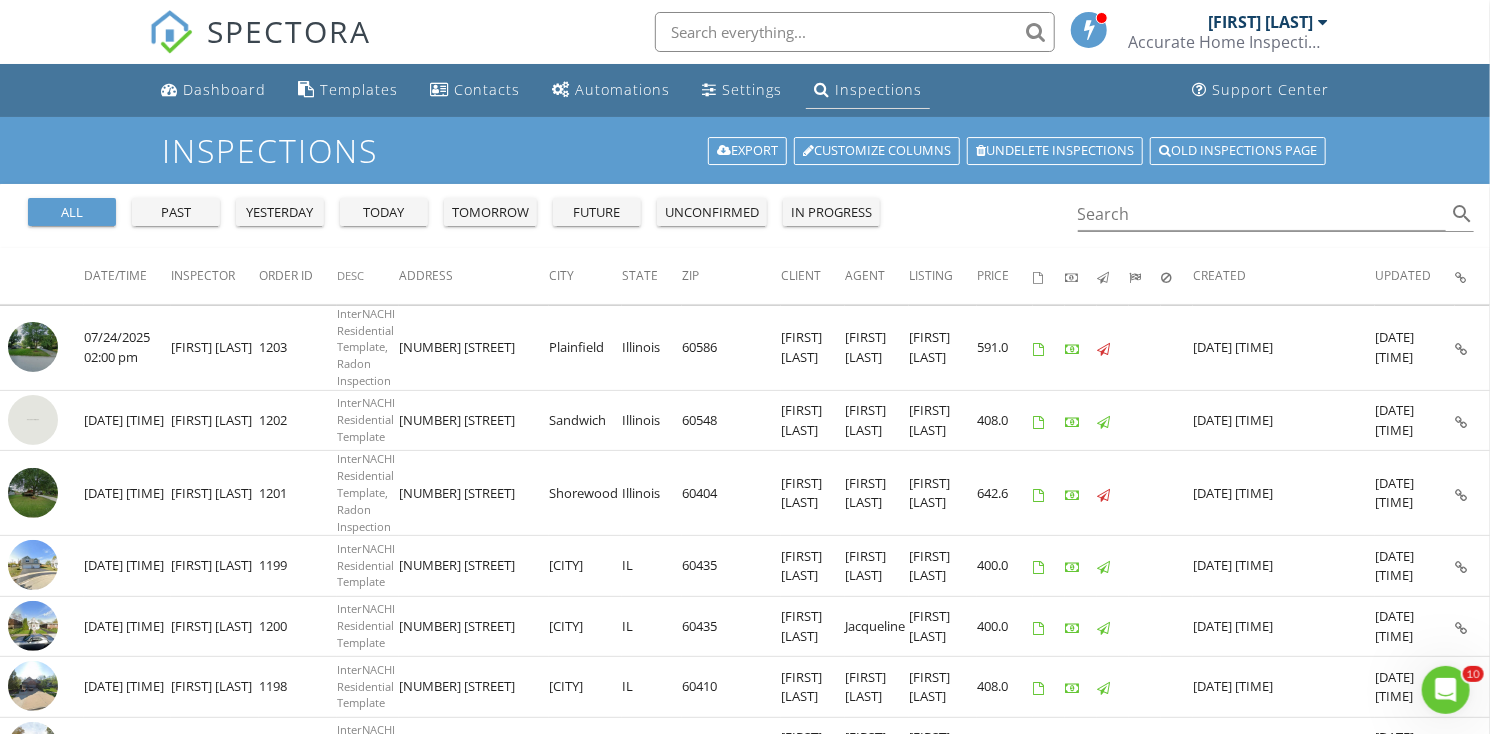 click on "Inspections" at bounding box center (878, 89) 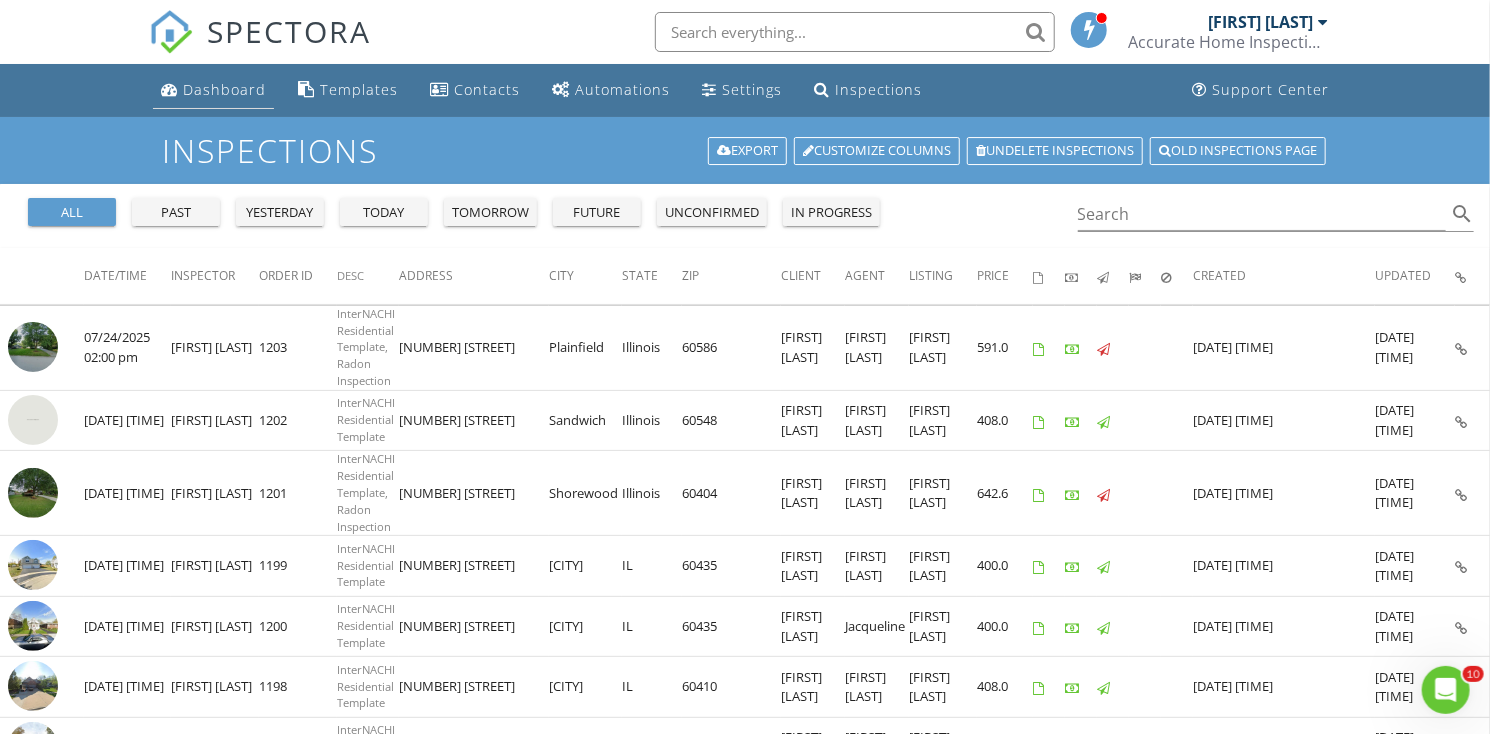 click on "Dashboard" at bounding box center [224, 89] 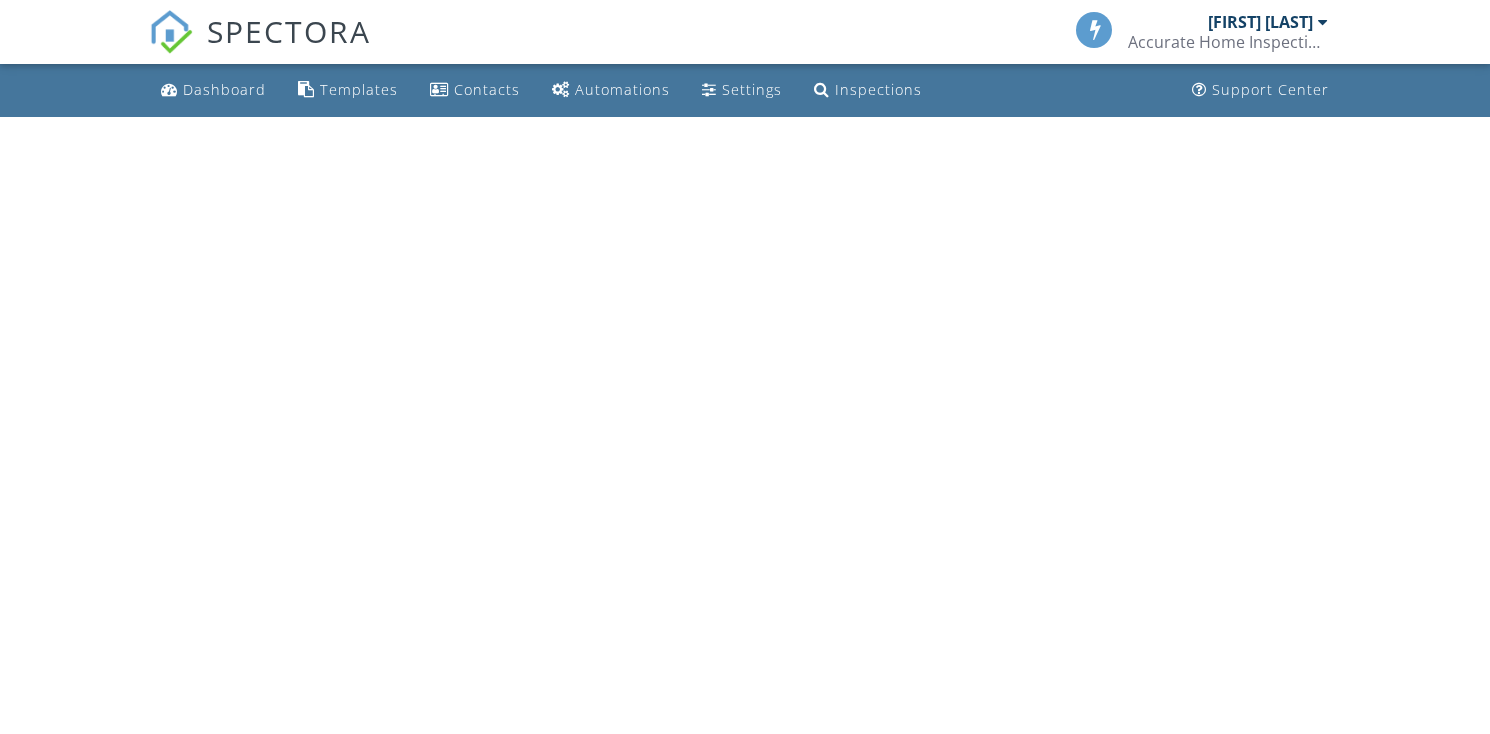 scroll, scrollTop: 0, scrollLeft: 0, axis: both 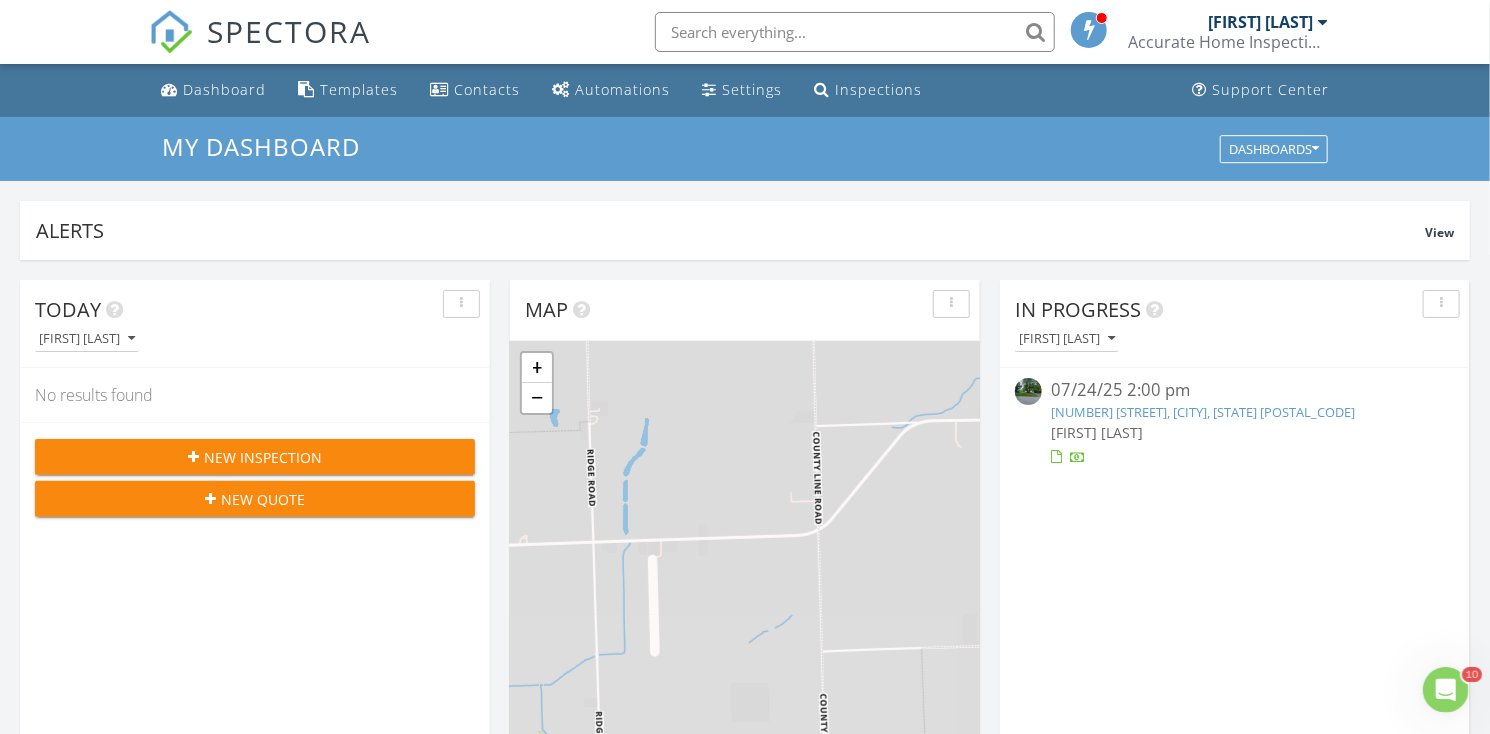 click on "New Inspection" at bounding box center [263, 457] 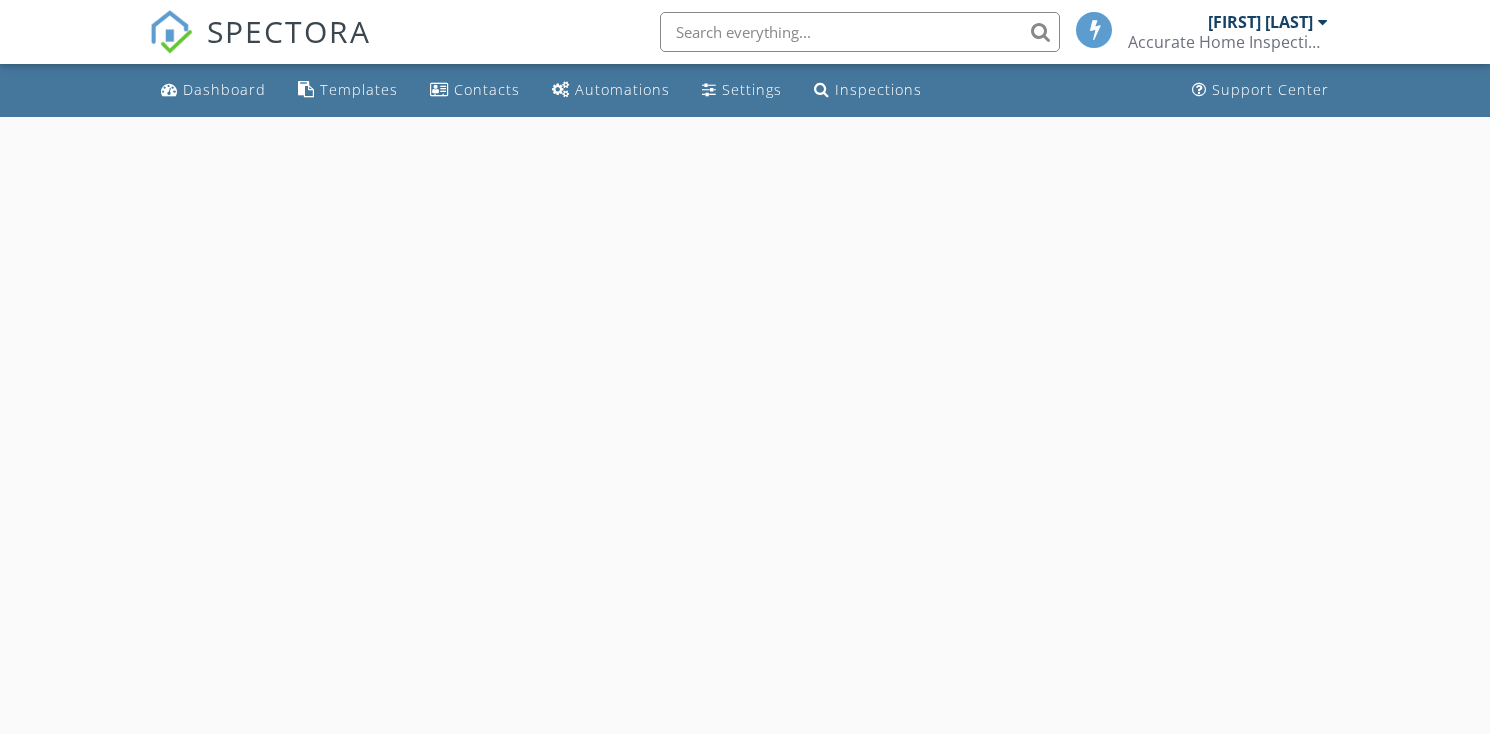 scroll, scrollTop: 0, scrollLeft: 0, axis: both 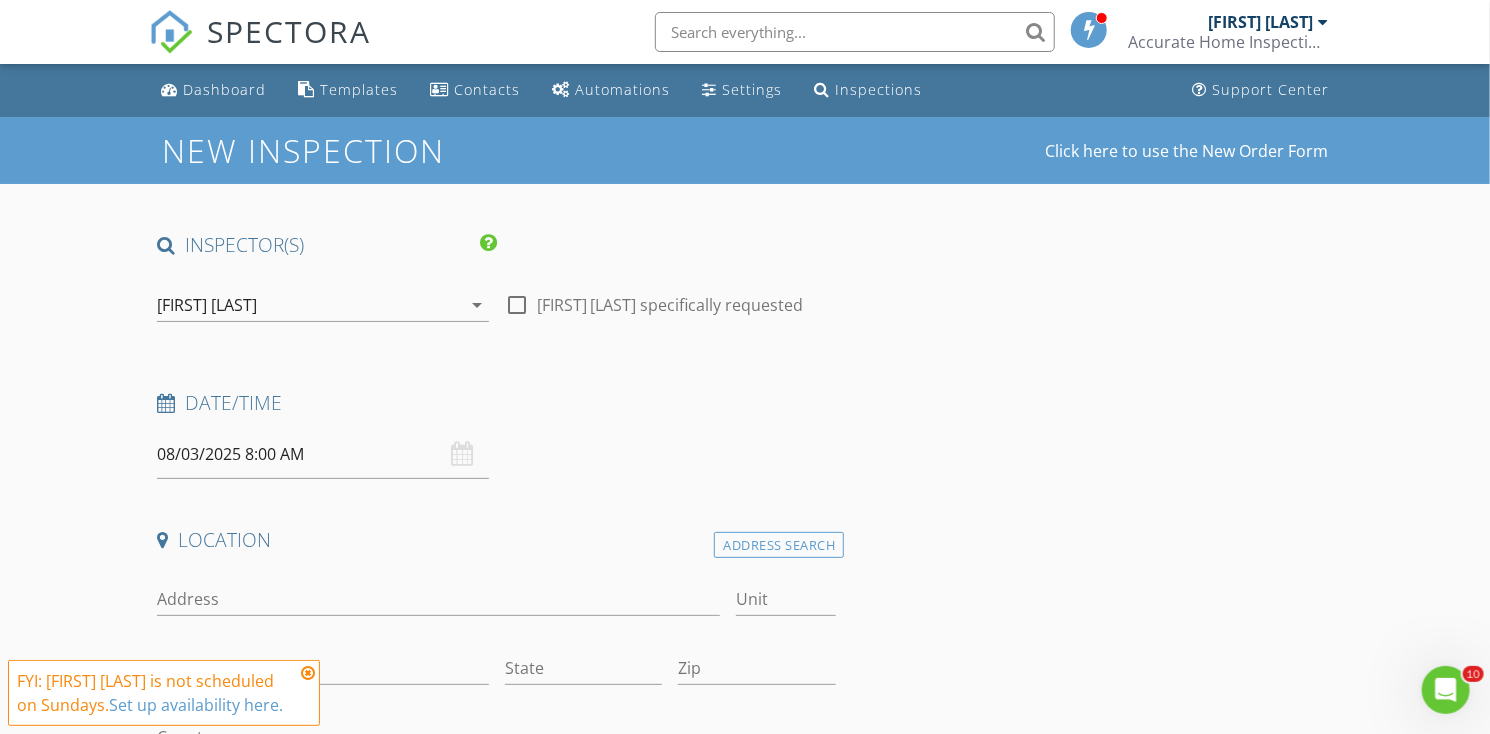 click on "08/03/2025 8:00 AM" at bounding box center [323, 454] 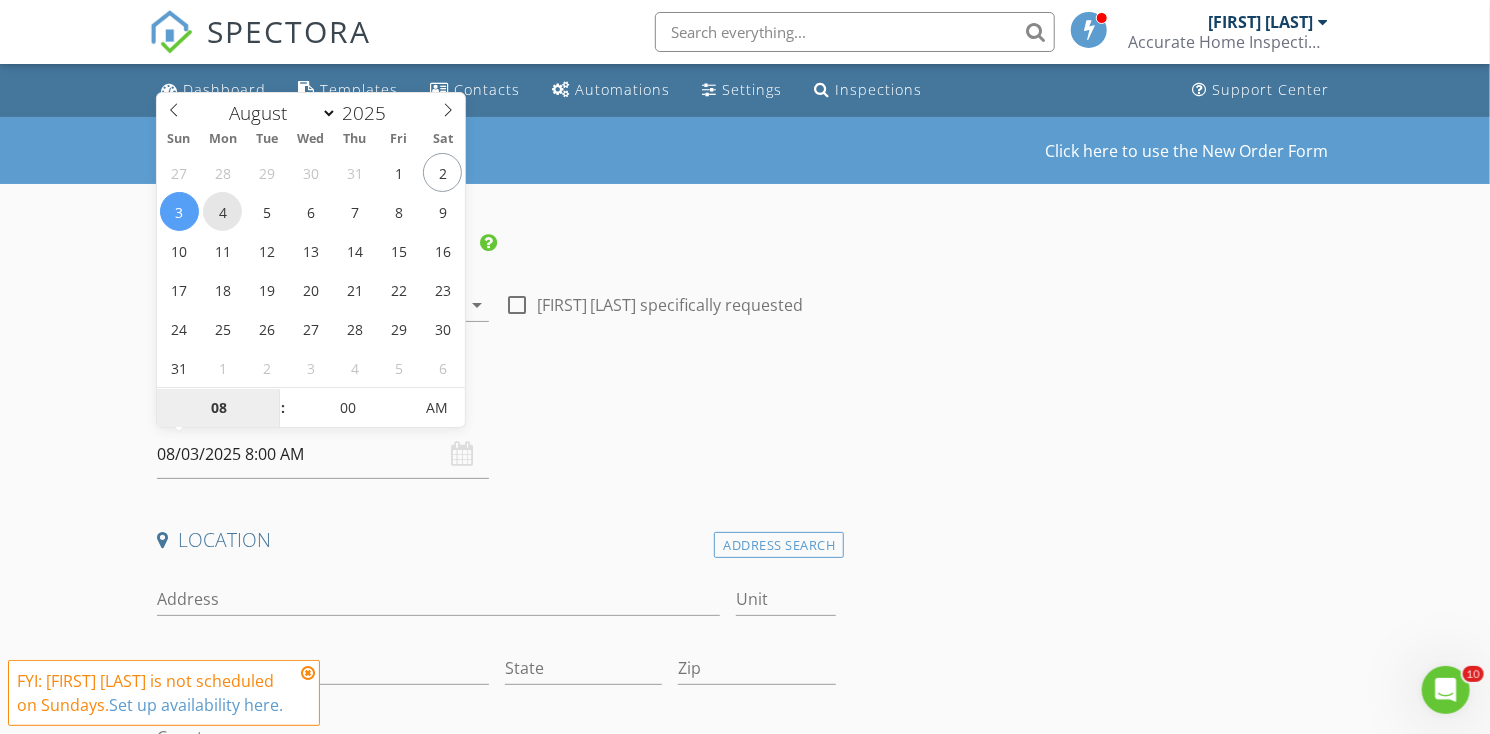 type on "08/04/2025 8:00 AM" 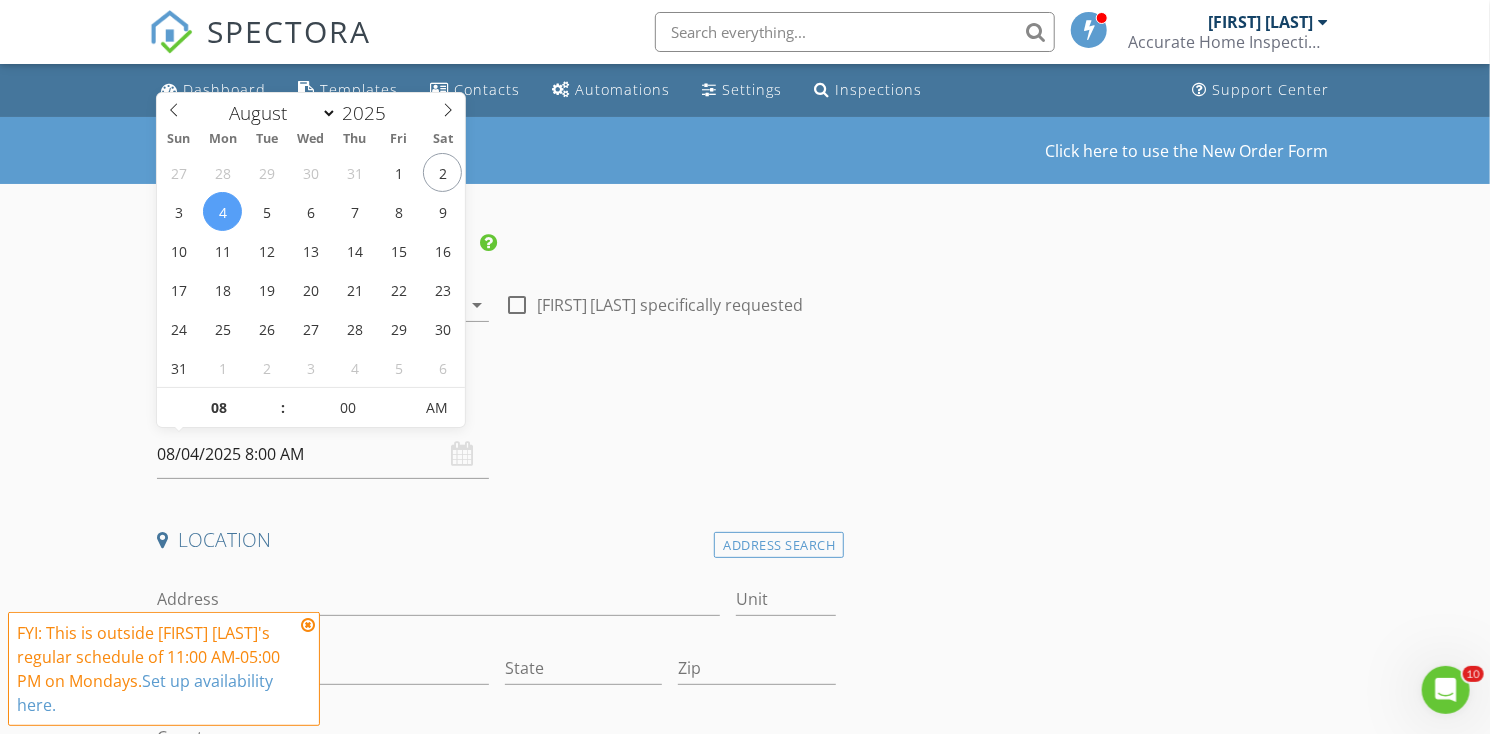 click on "08/04/2025 8:00 AM" at bounding box center (323, 454) 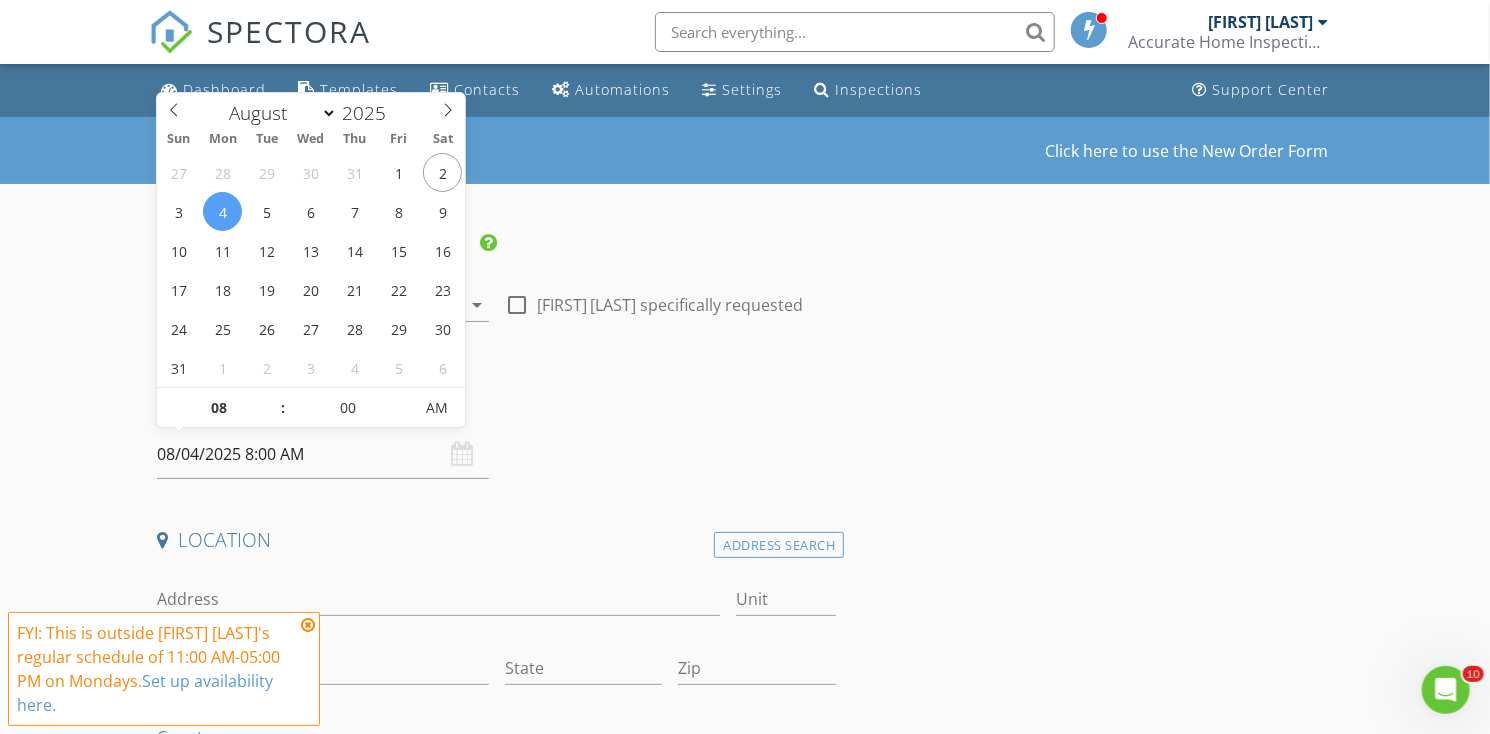 click on ":" at bounding box center (283, 408) 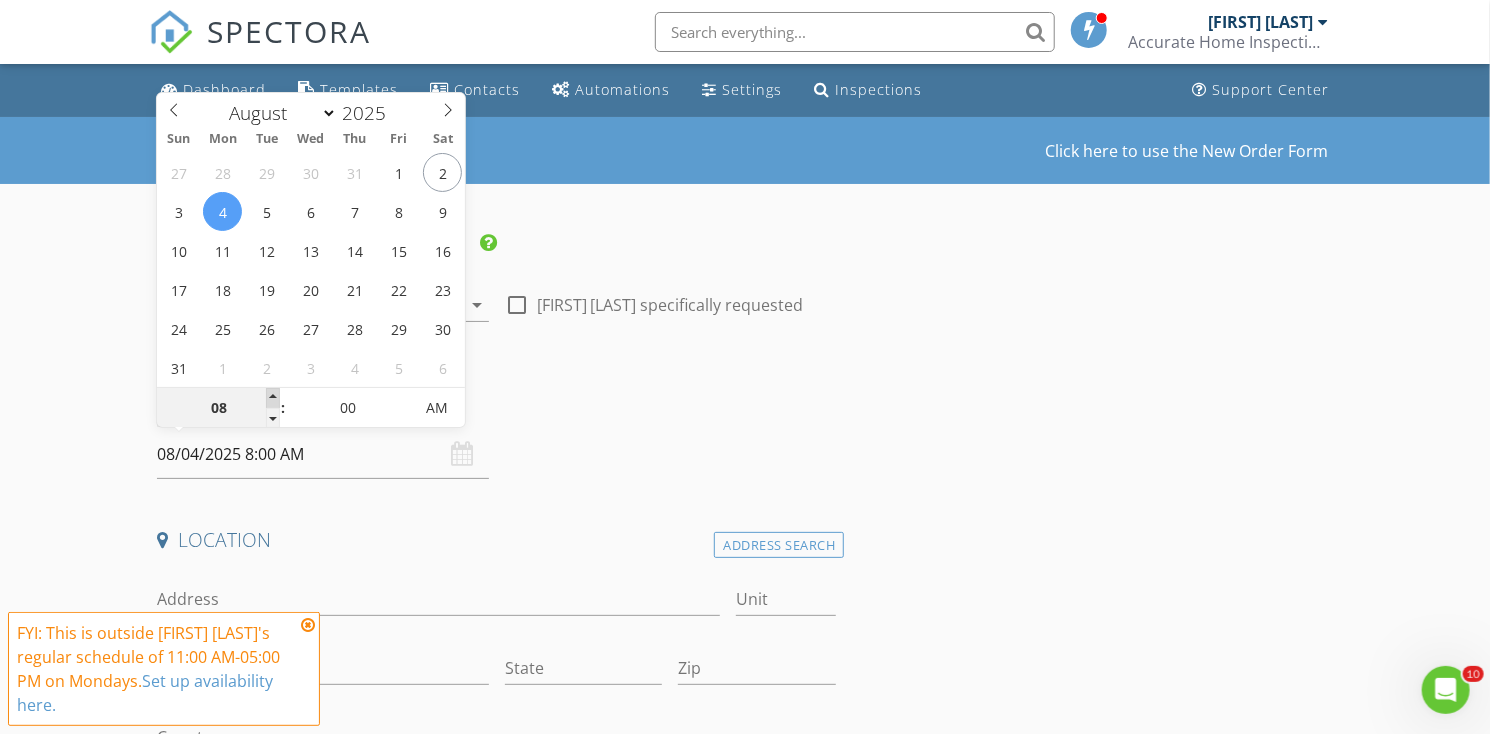 type on "09" 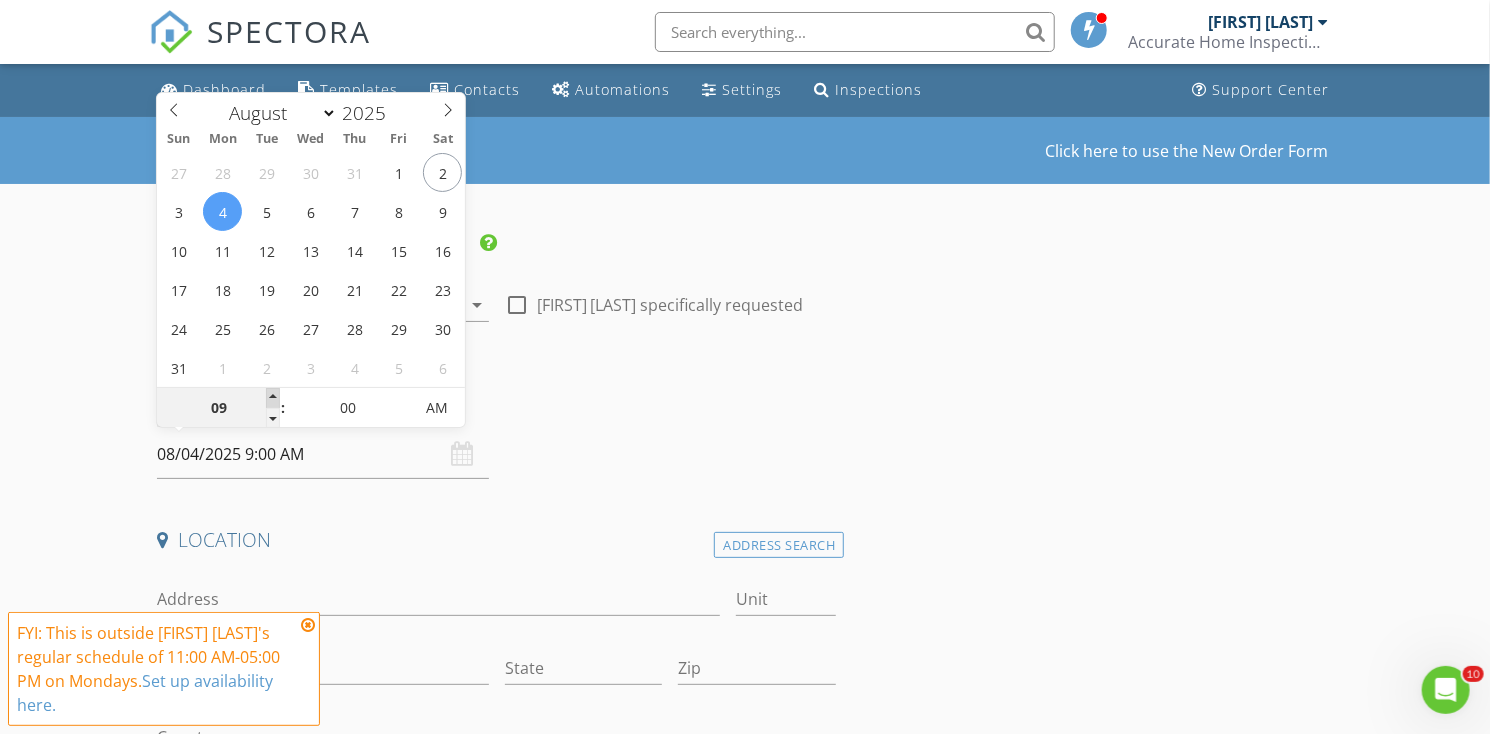 click at bounding box center [273, 398] 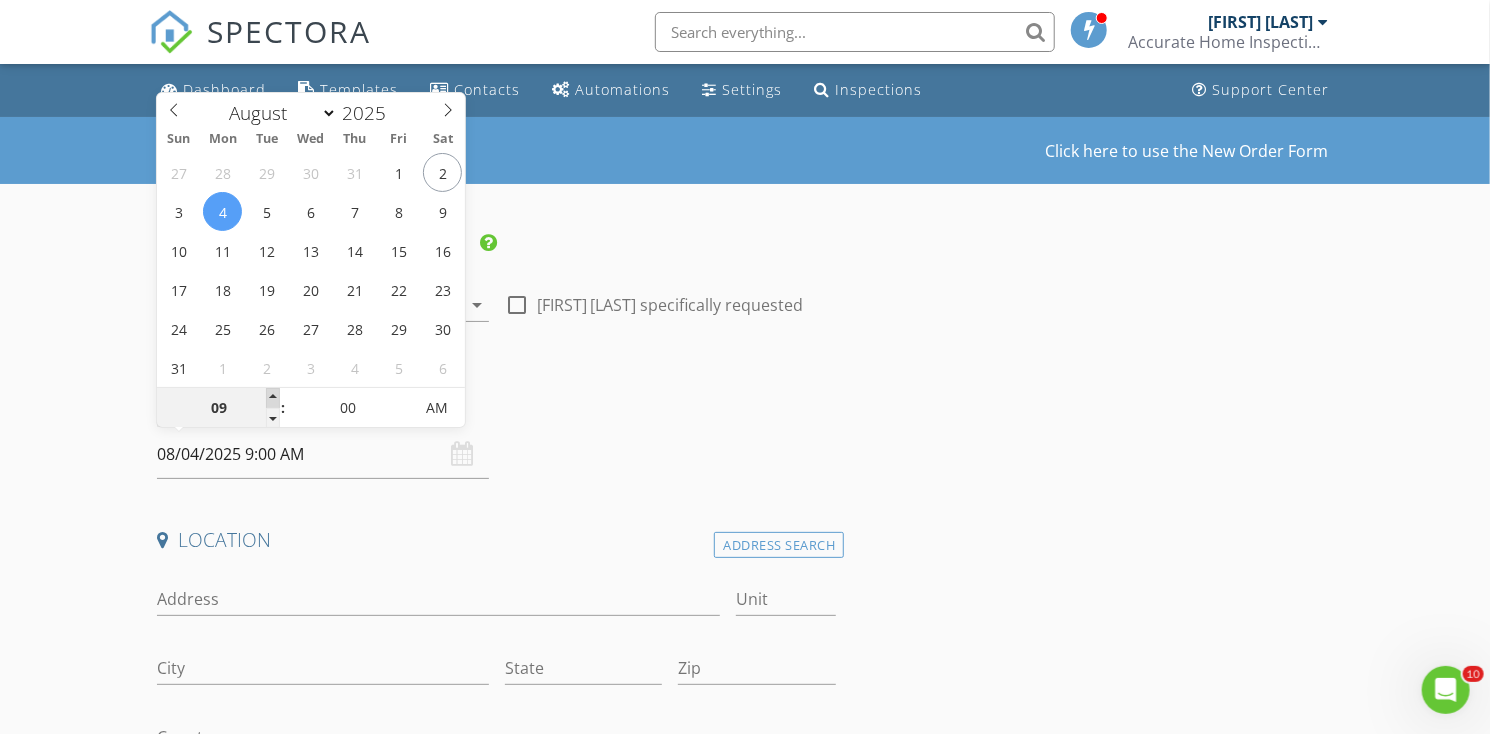 type on "10" 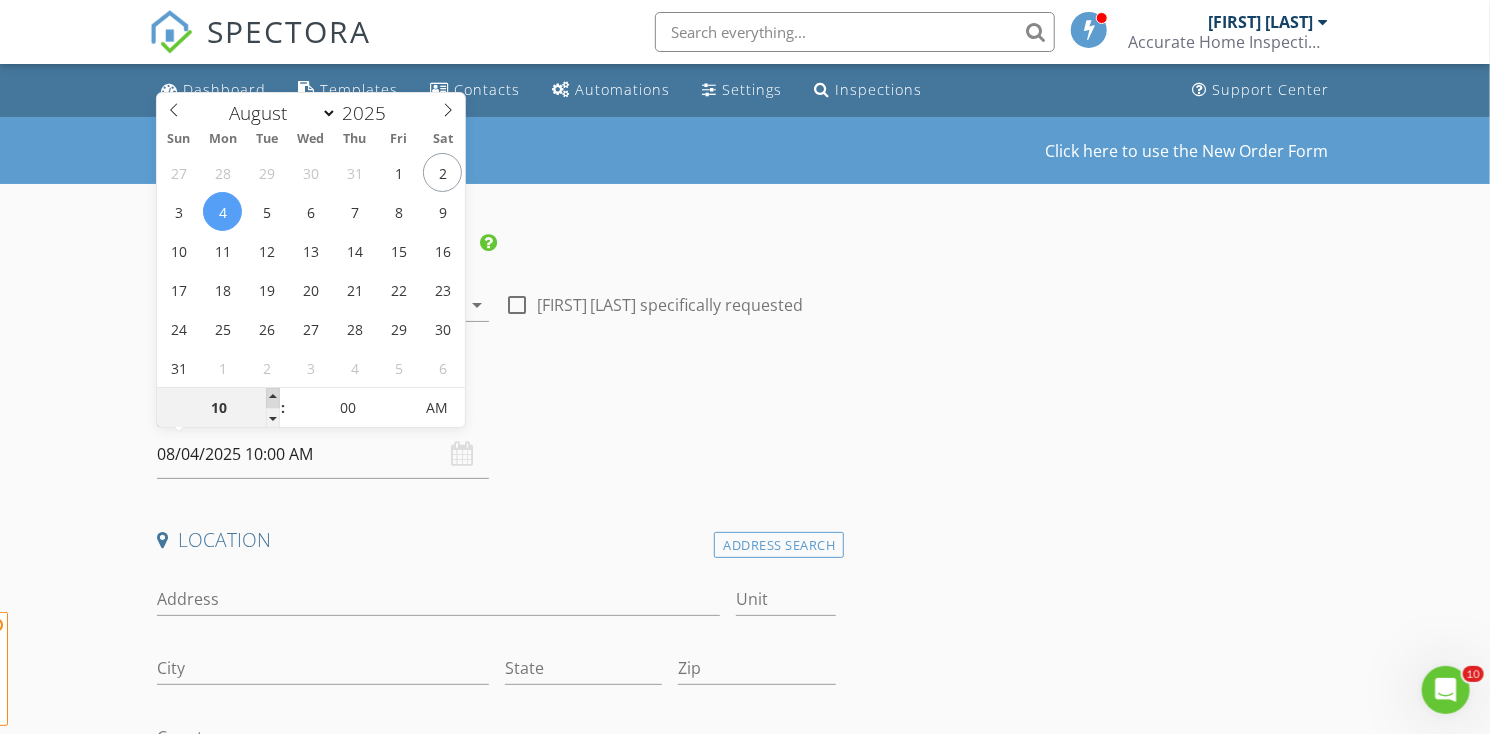 click at bounding box center (273, 398) 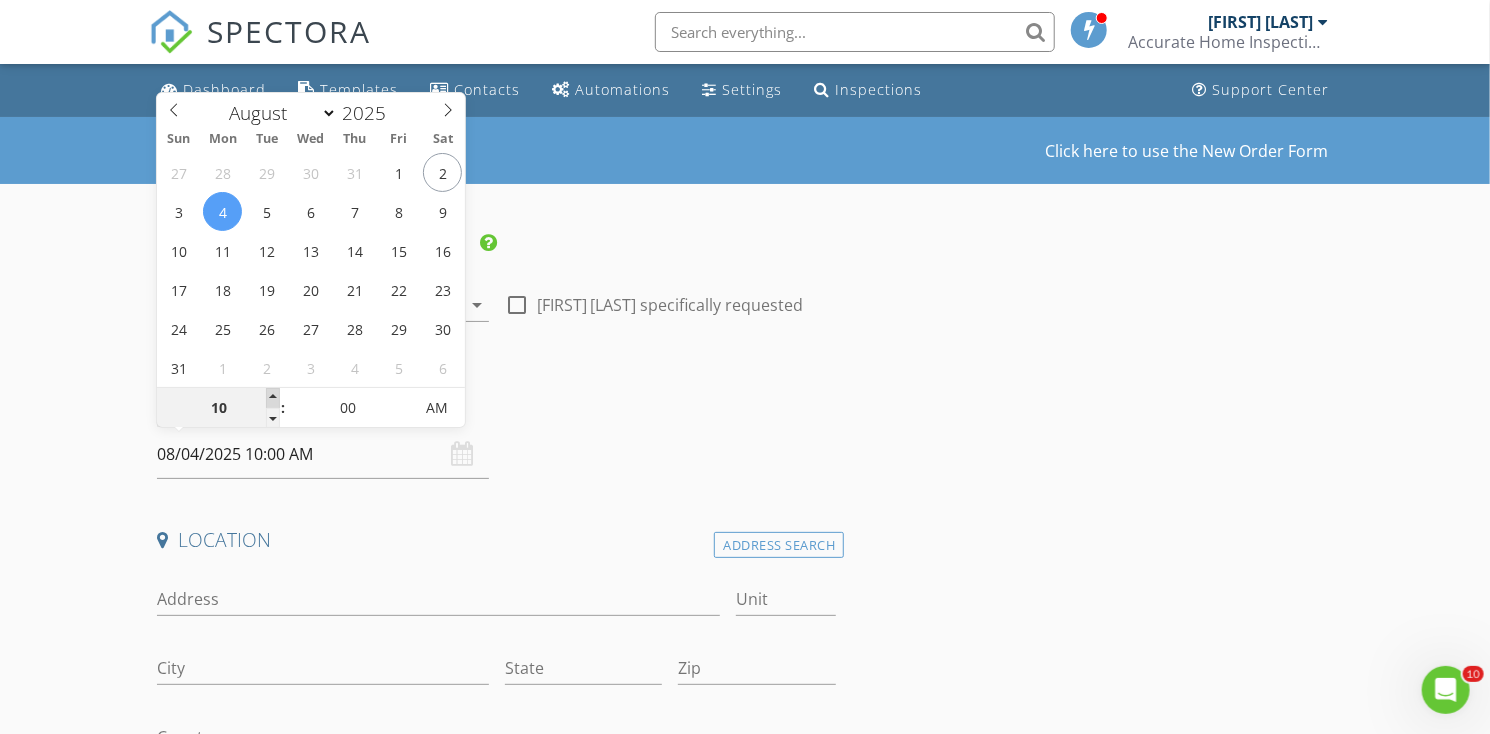 type on "11" 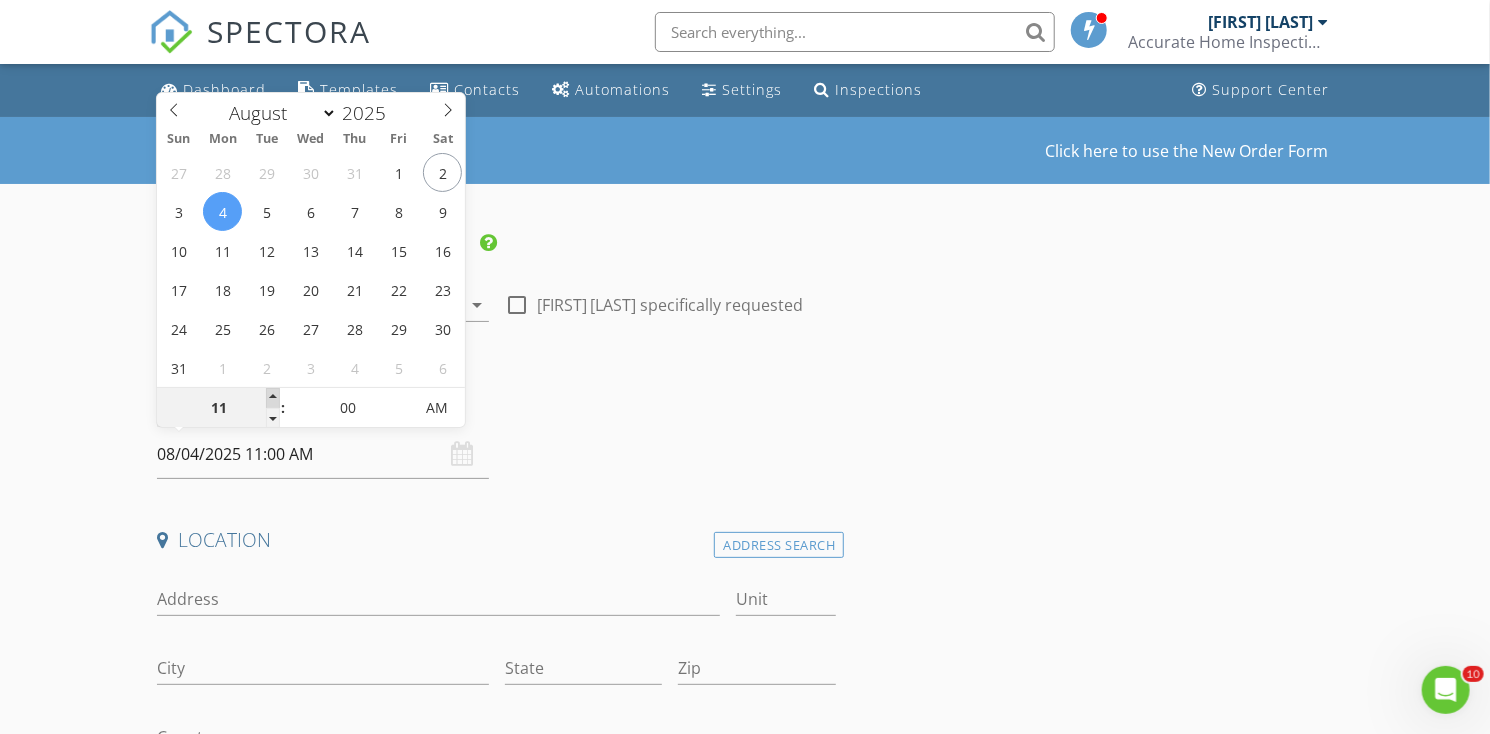 click at bounding box center (273, 398) 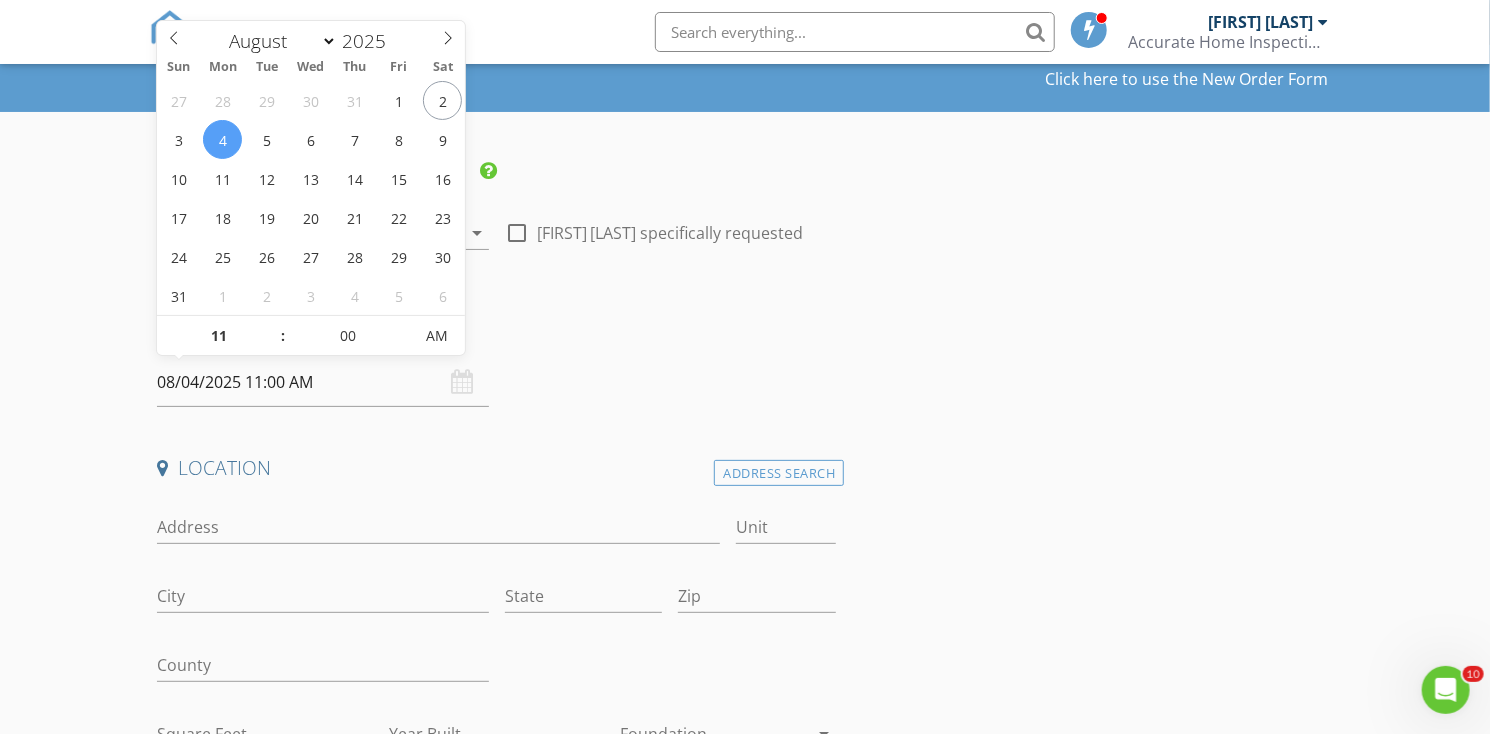 scroll, scrollTop: 200, scrollLeft: 0, axis: vertical 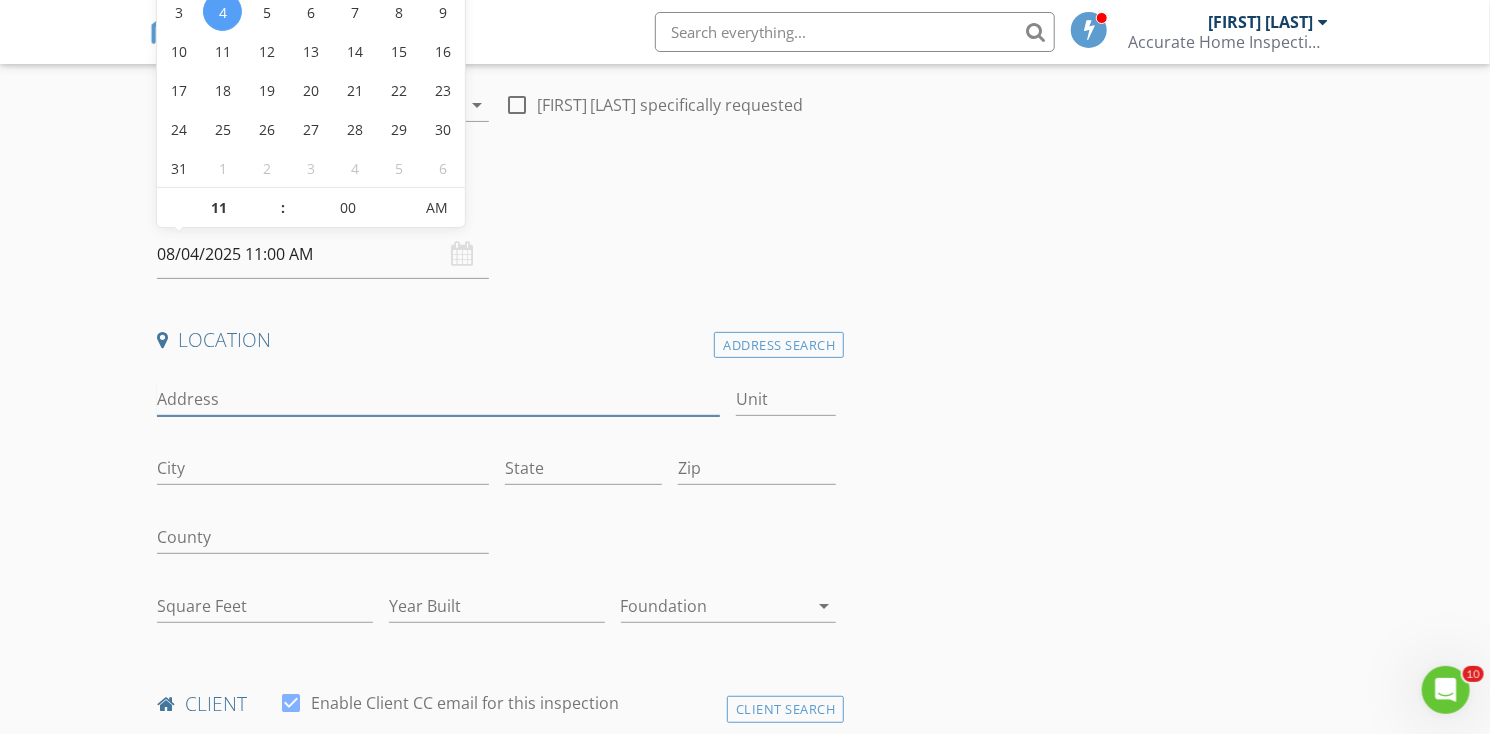 click on "Address" at bounding box center [438, 399] 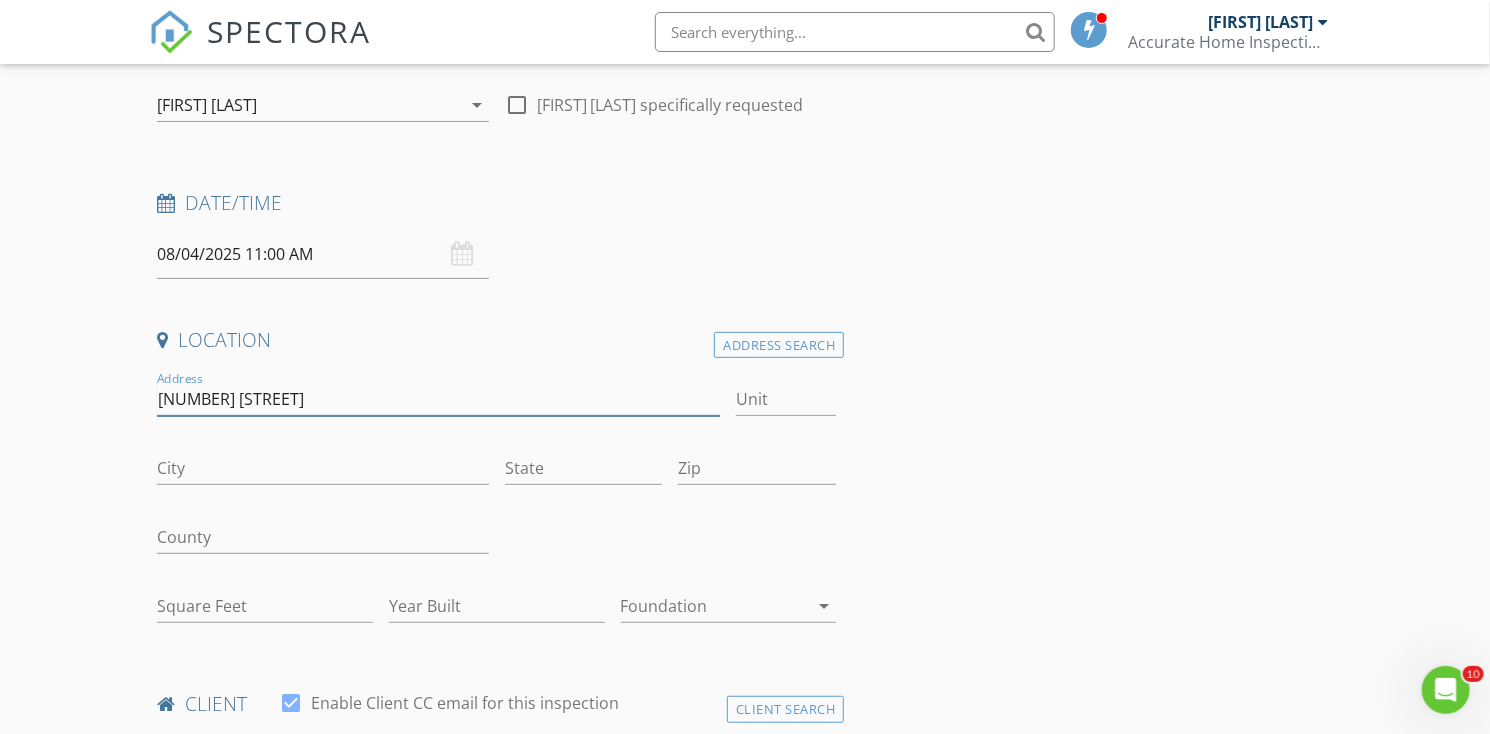 type on "[NUMBER] [STREET]" 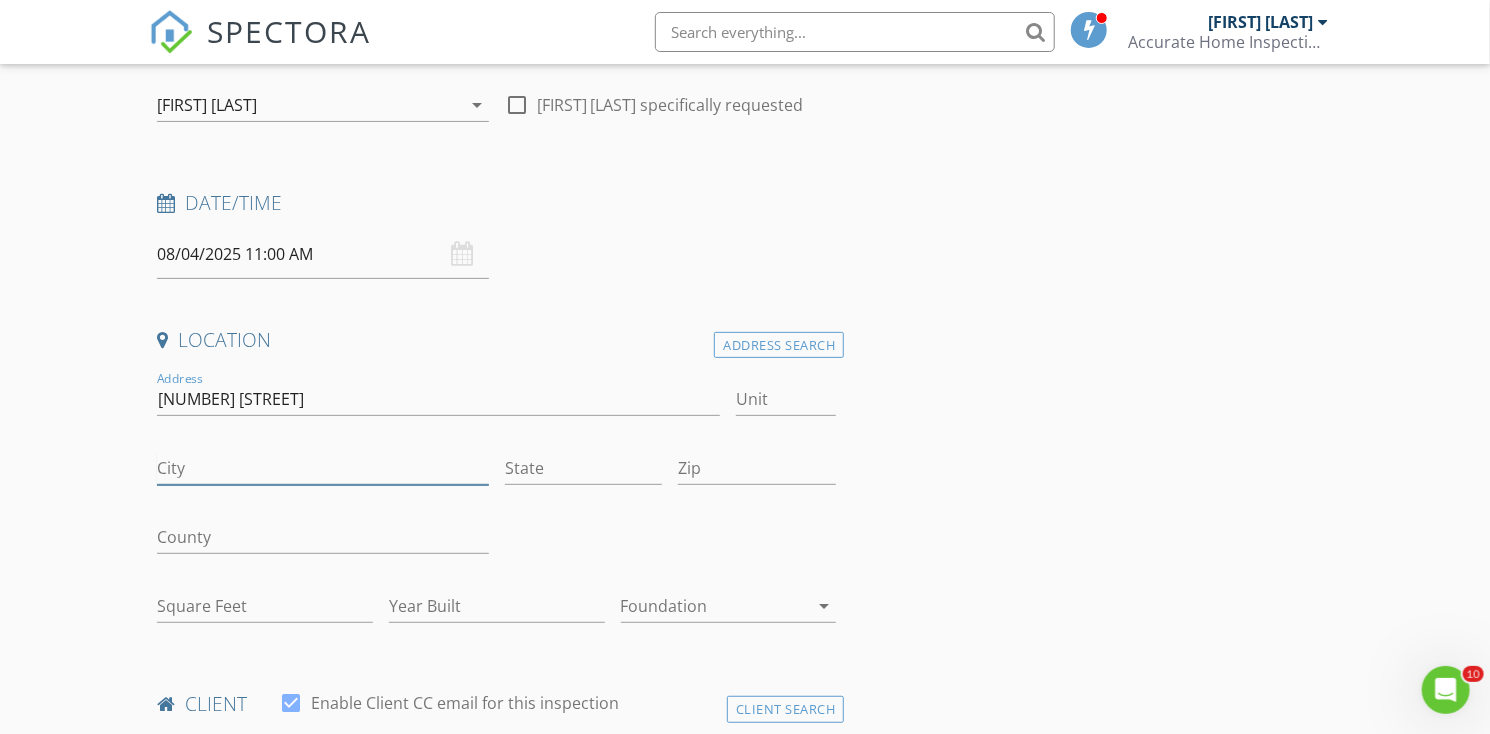 click on "City" at bounding box center (323, 468) 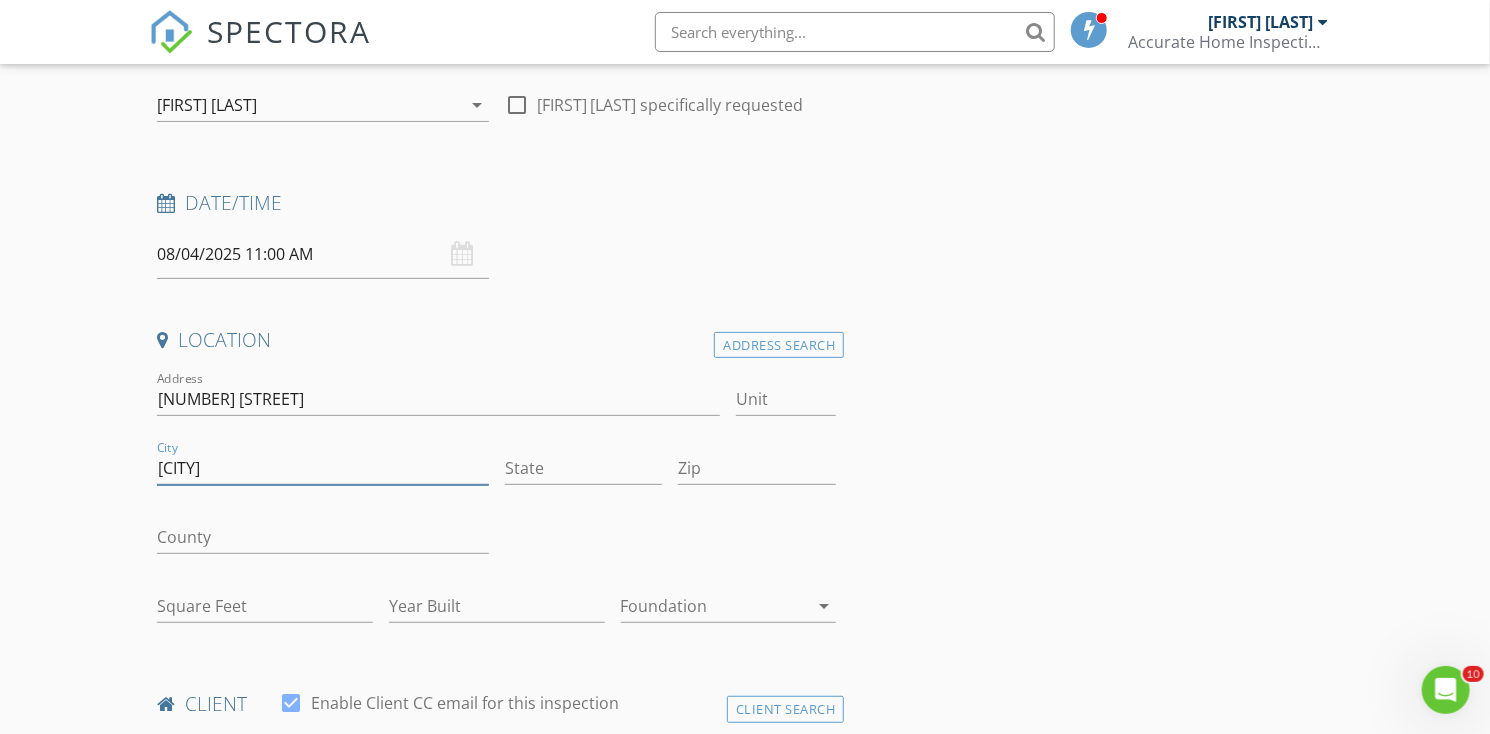 type on "[CITY]" 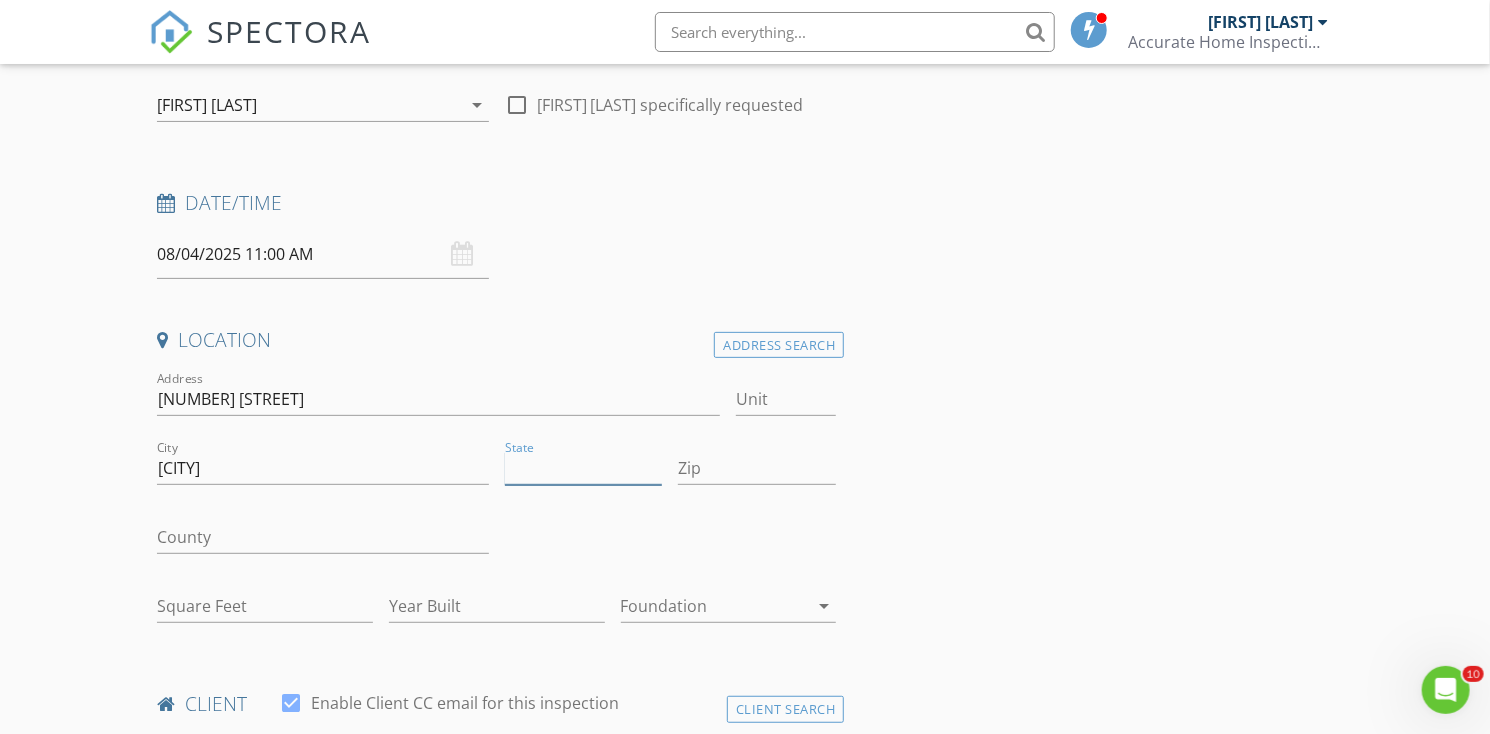 click on "State" at bounding box center [584, 468] 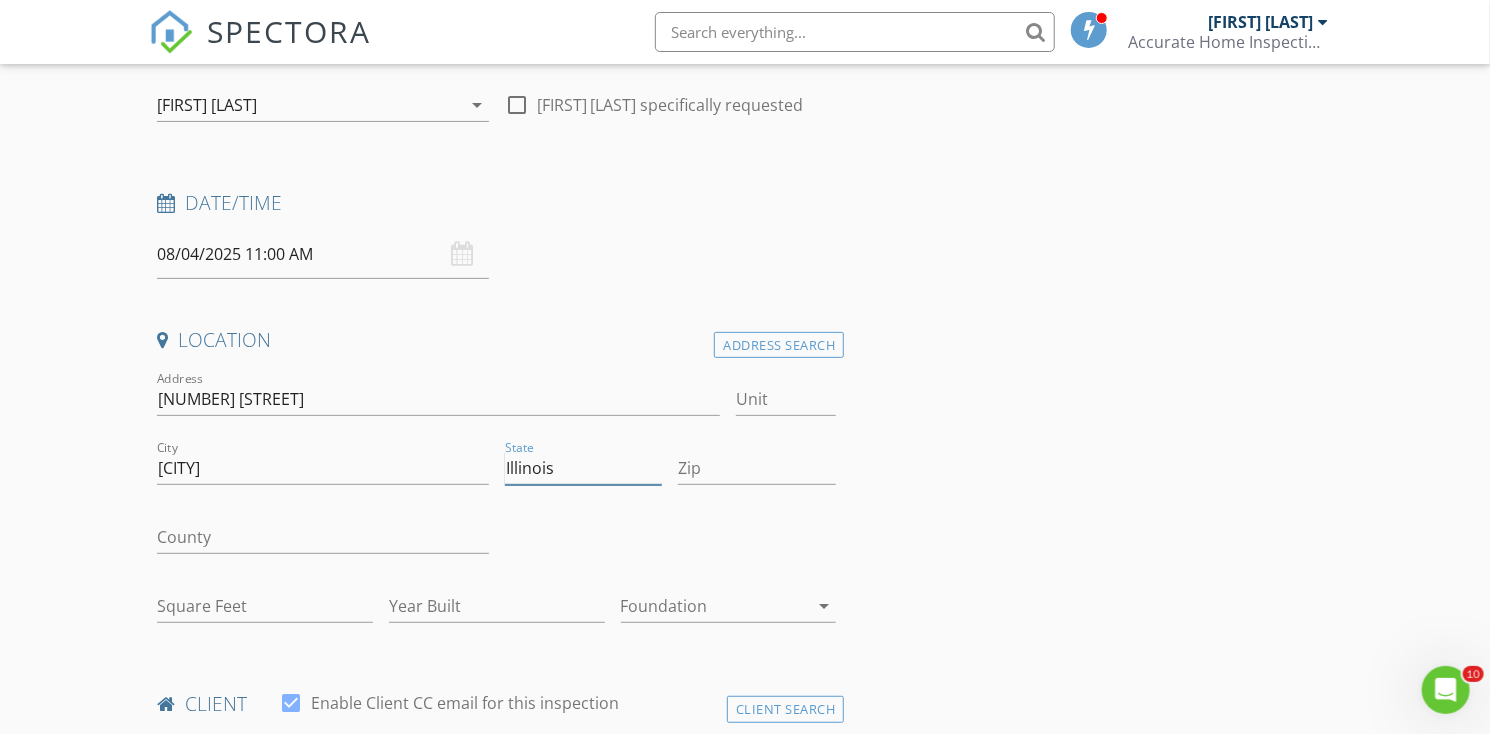 type on "Illinois" 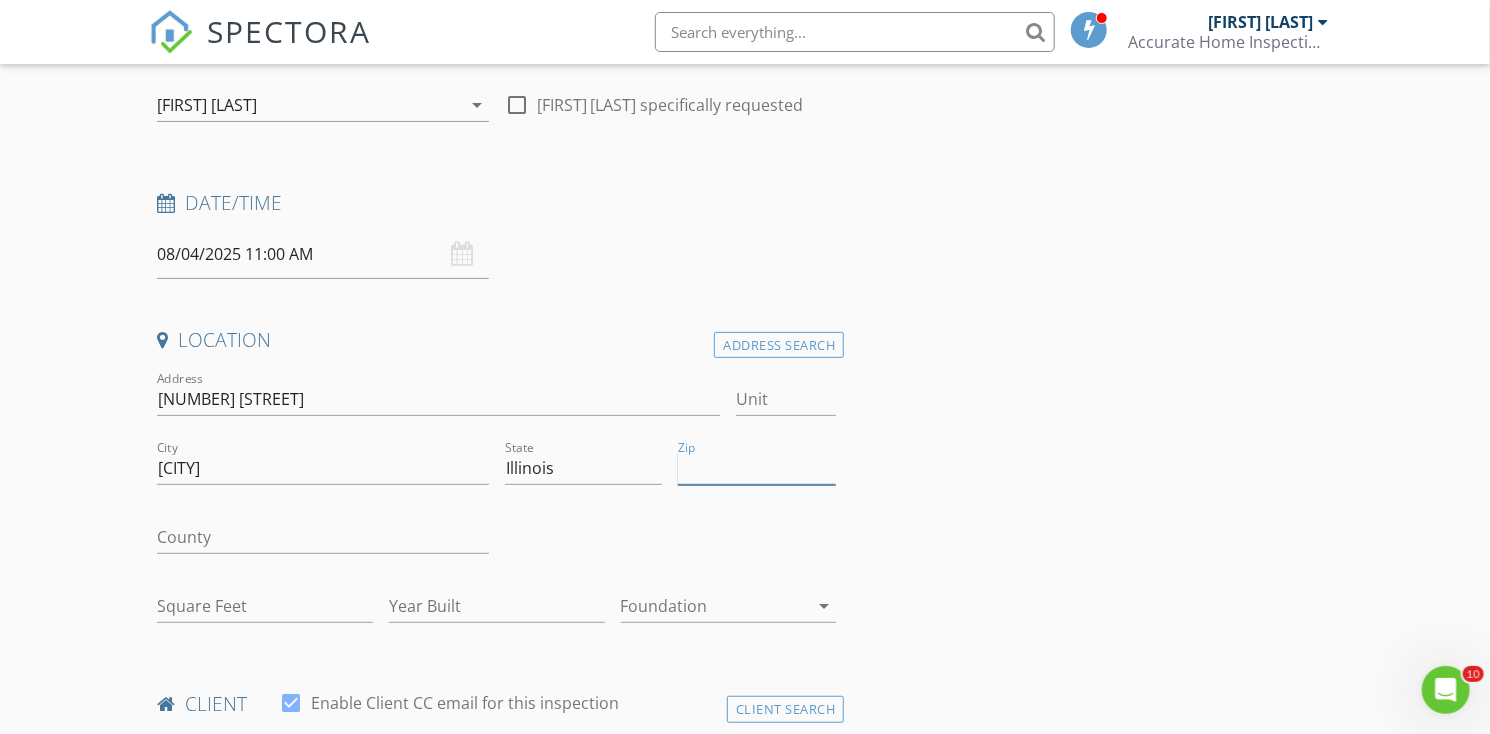 click on "Zip" at bounding box center [757, 468] 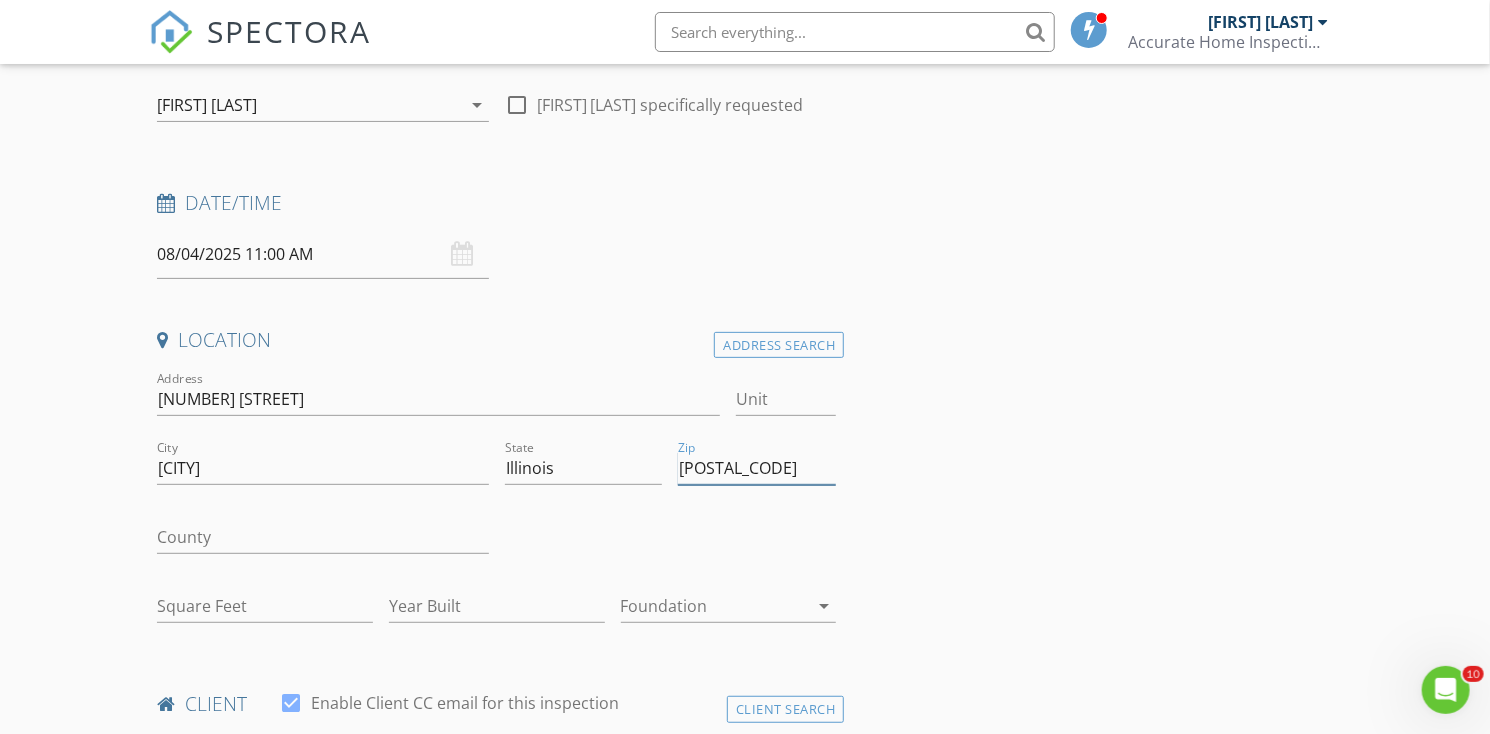 type on "[POSTAL_CODE]" 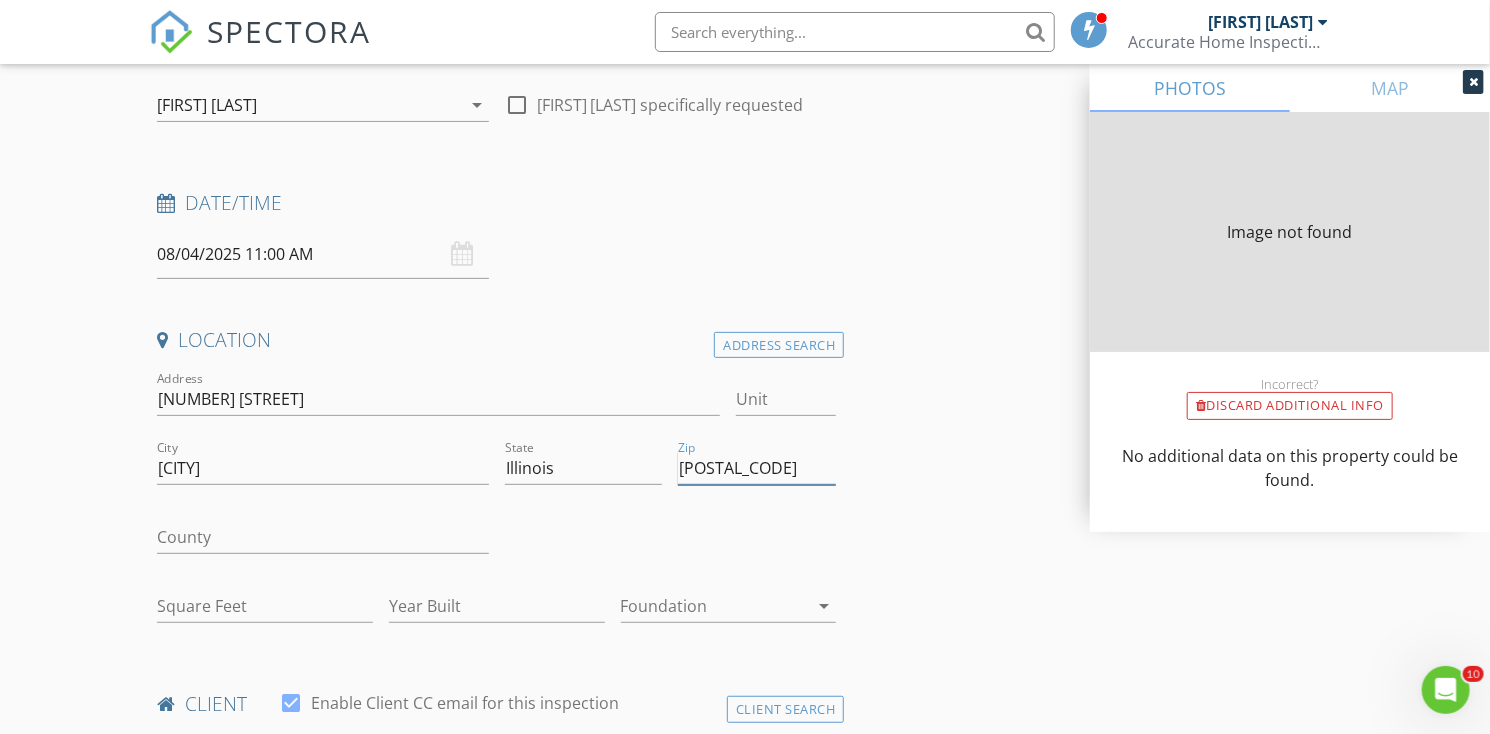 type on "1500" 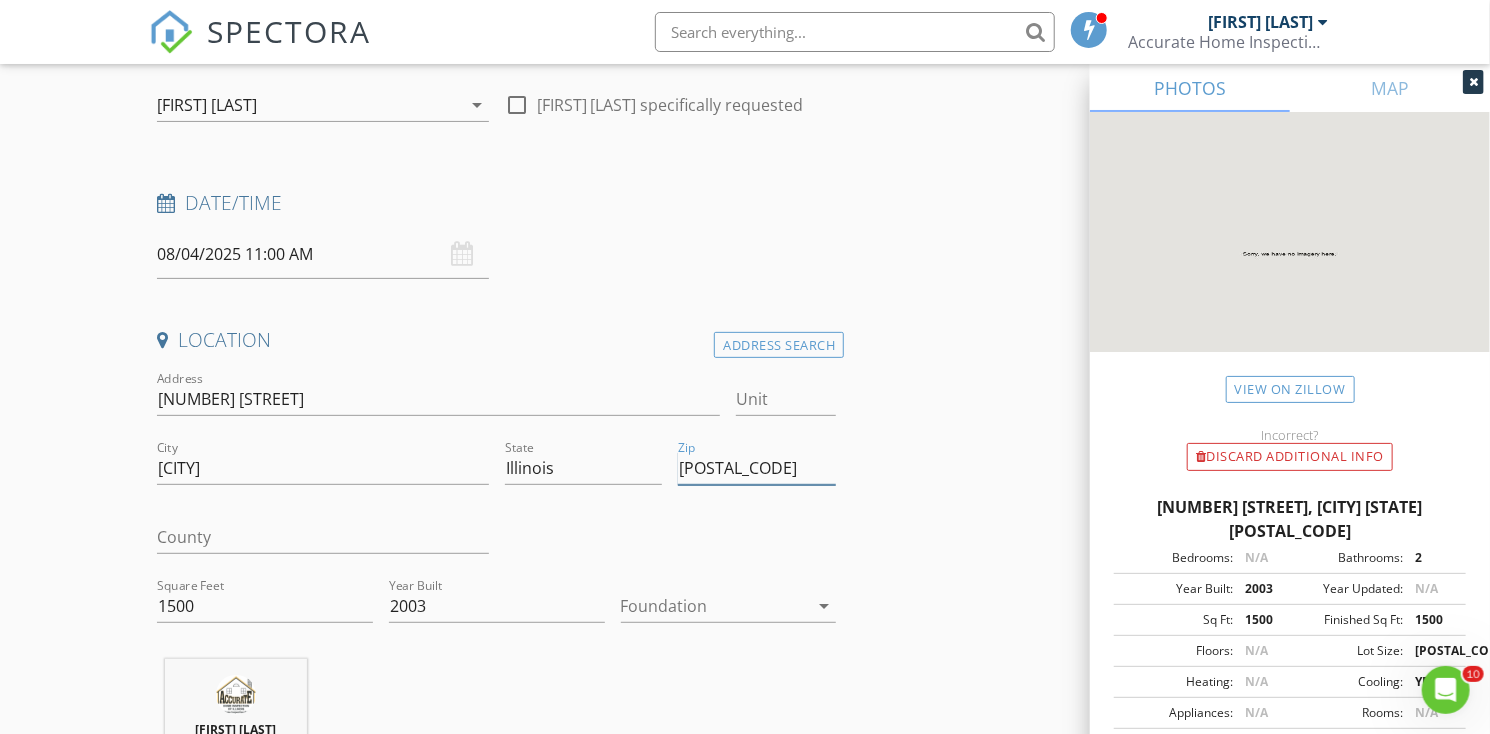 type on "[POSTAL_CODE]" 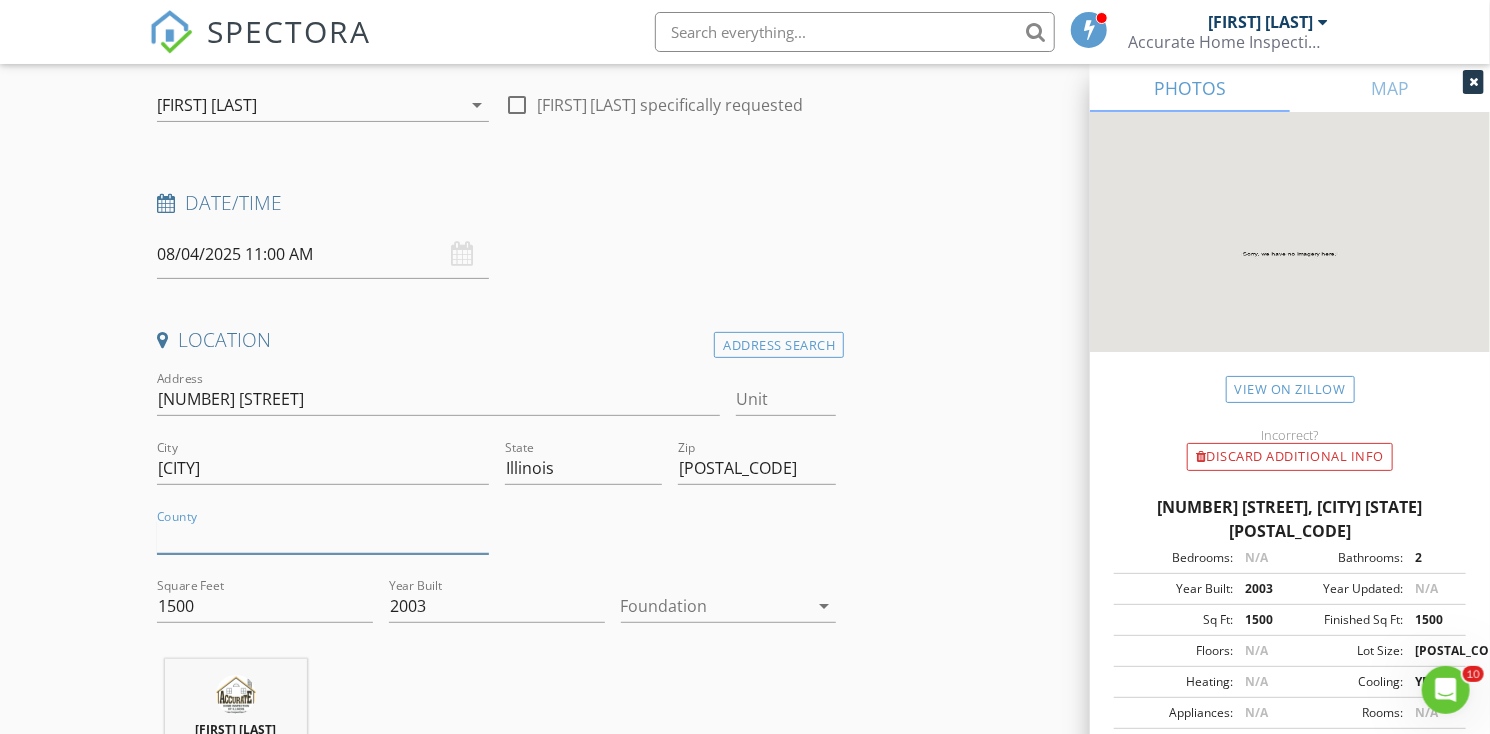 click on "County" at bounding box center (323, 537) 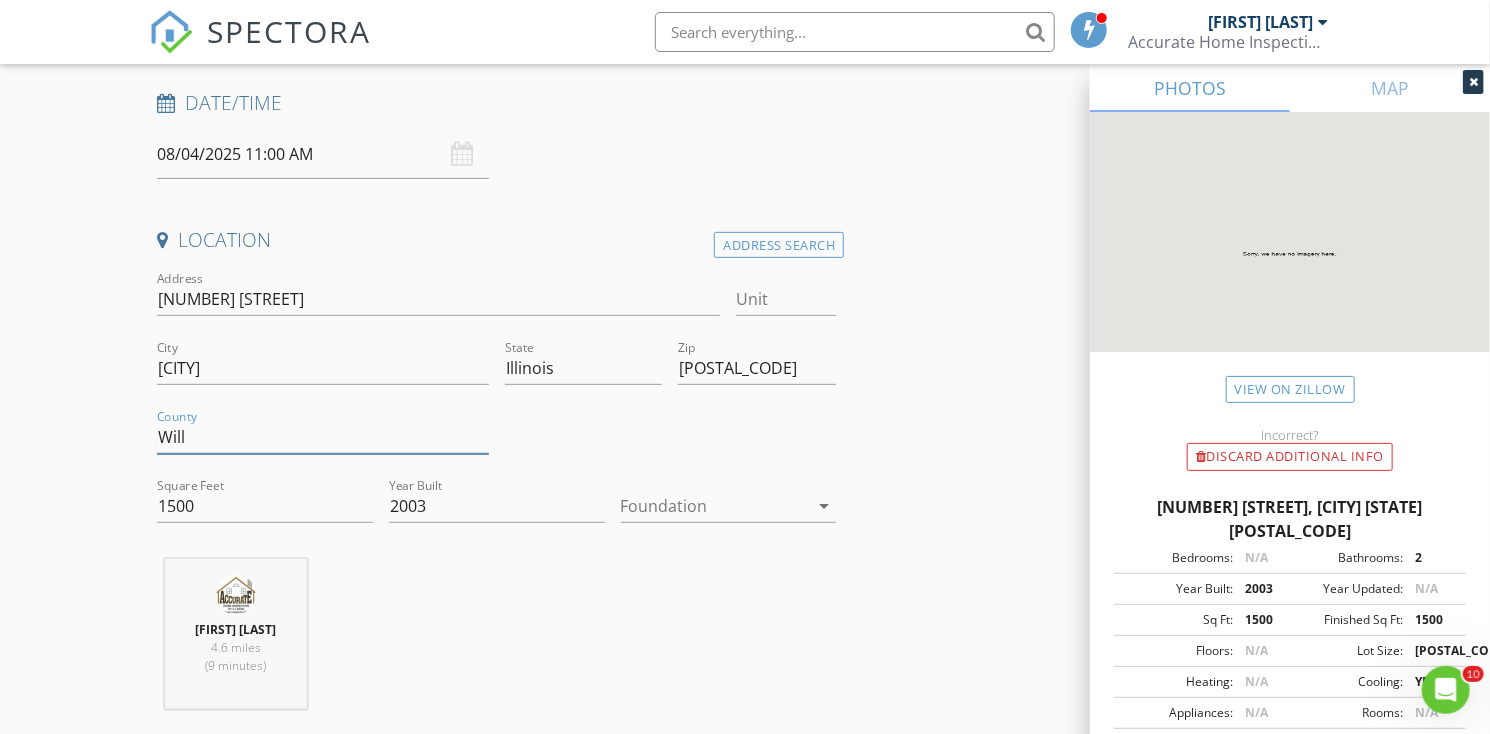 scroll, scrollTop: 400, scrollLeft: 0, axis: vertical 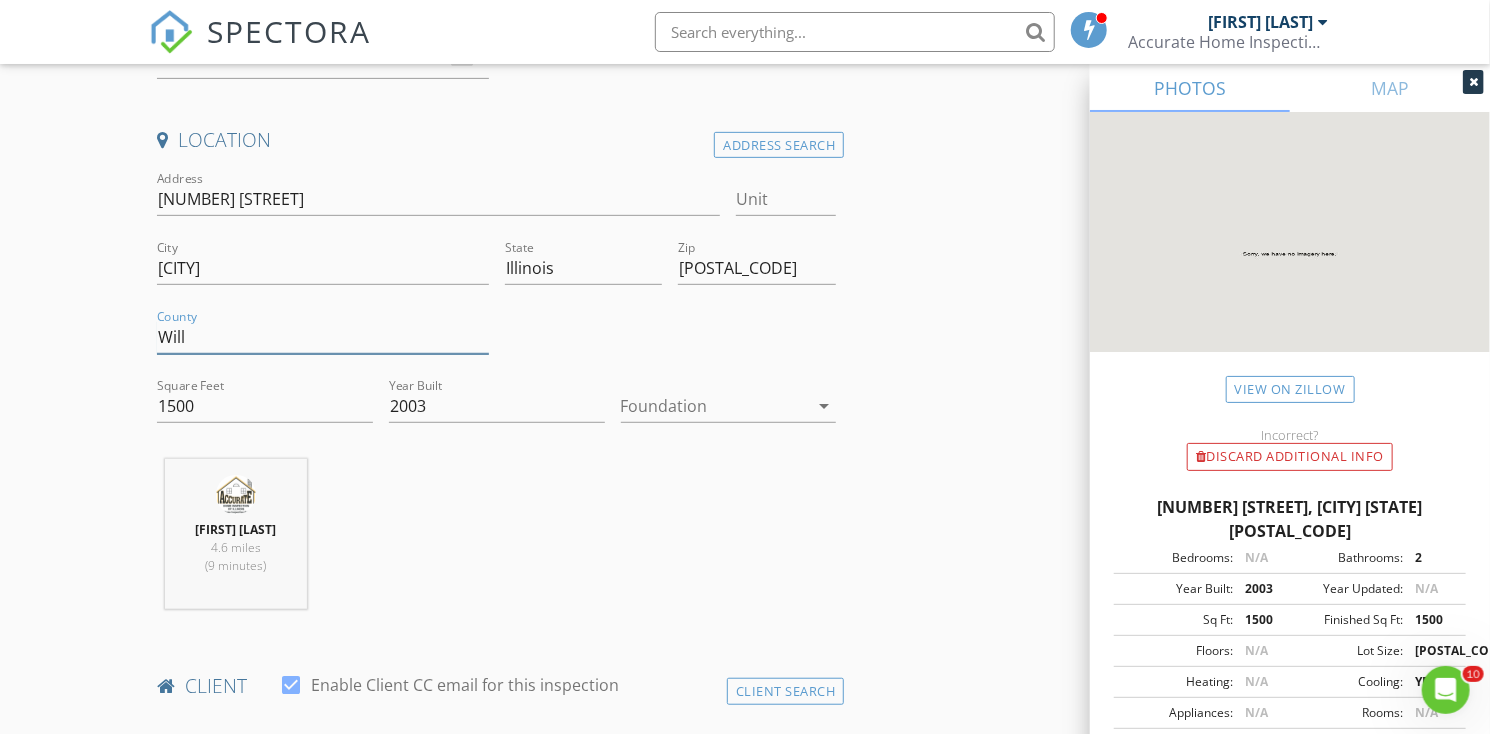 type on "Will" 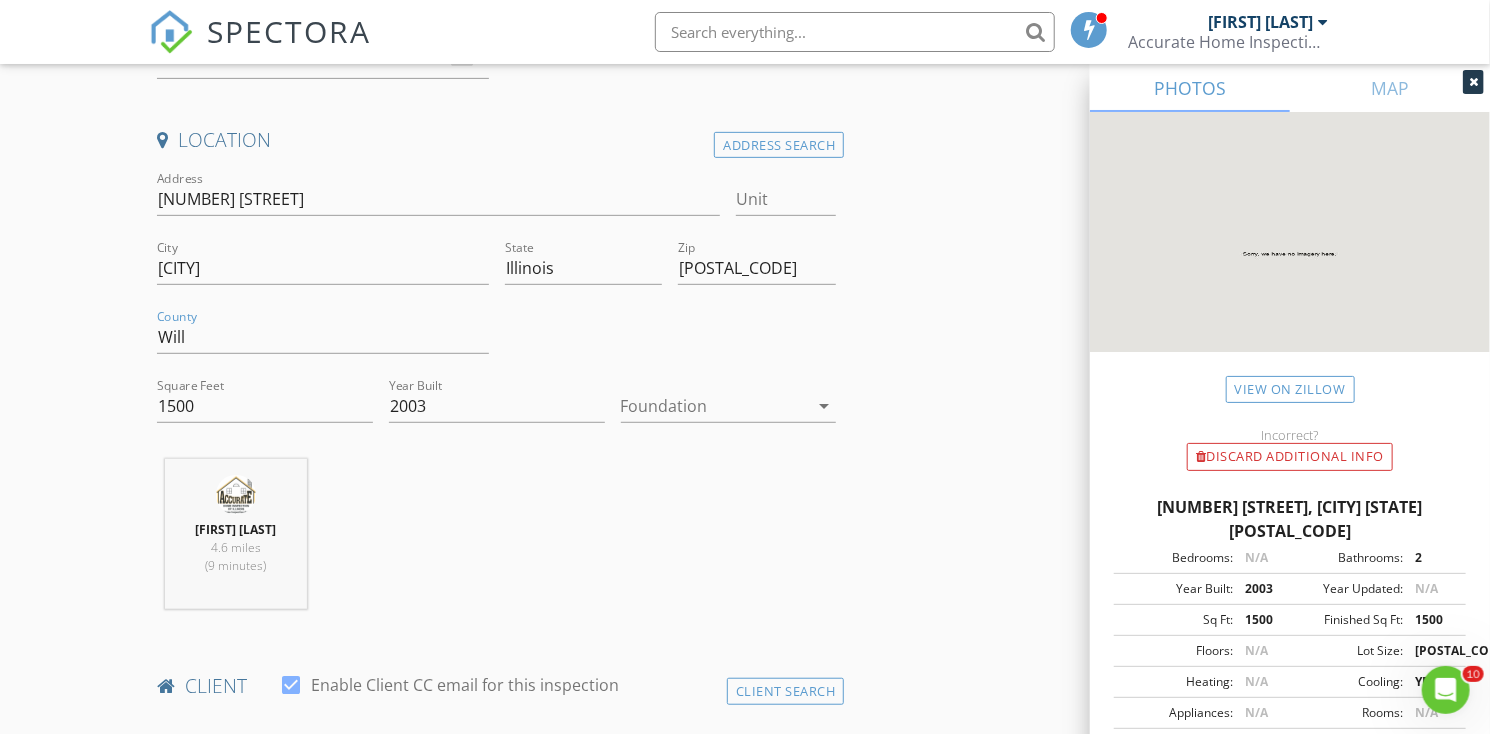 click on "arrow_drop_down" at bounding box center (824, 406) 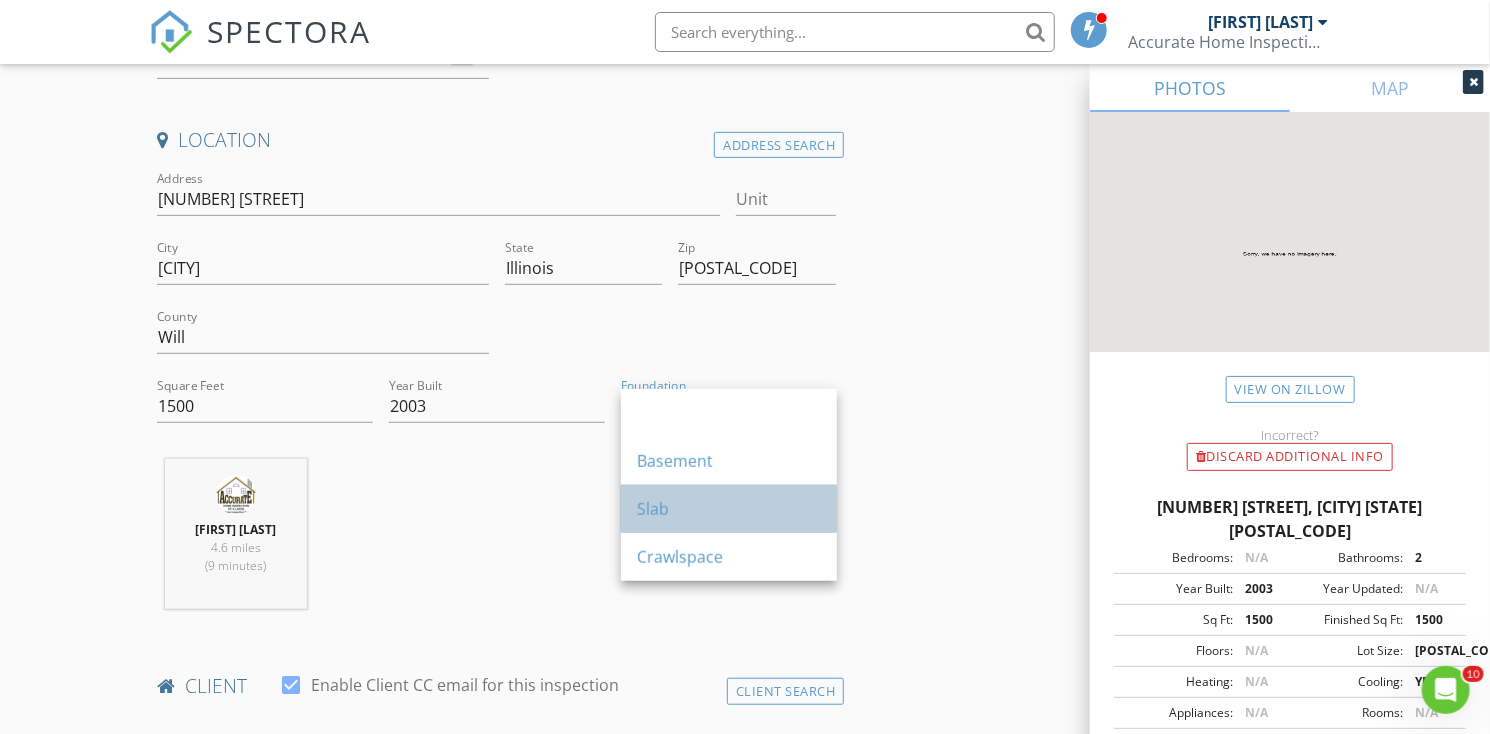 click on "Slab" at bounding box center [729, 509] 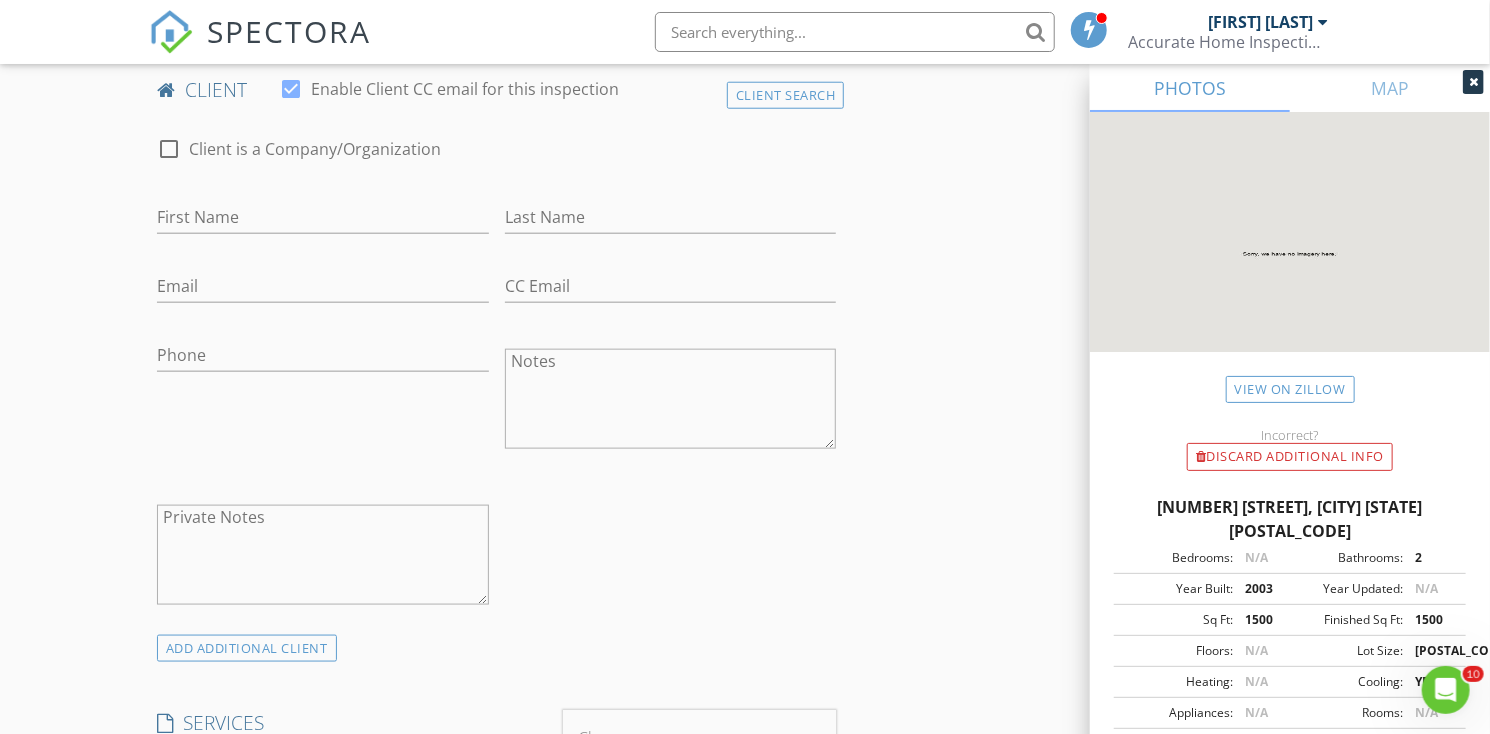 scroll, scrollTop: 1000, scrollLeft: 0, axis: vertical 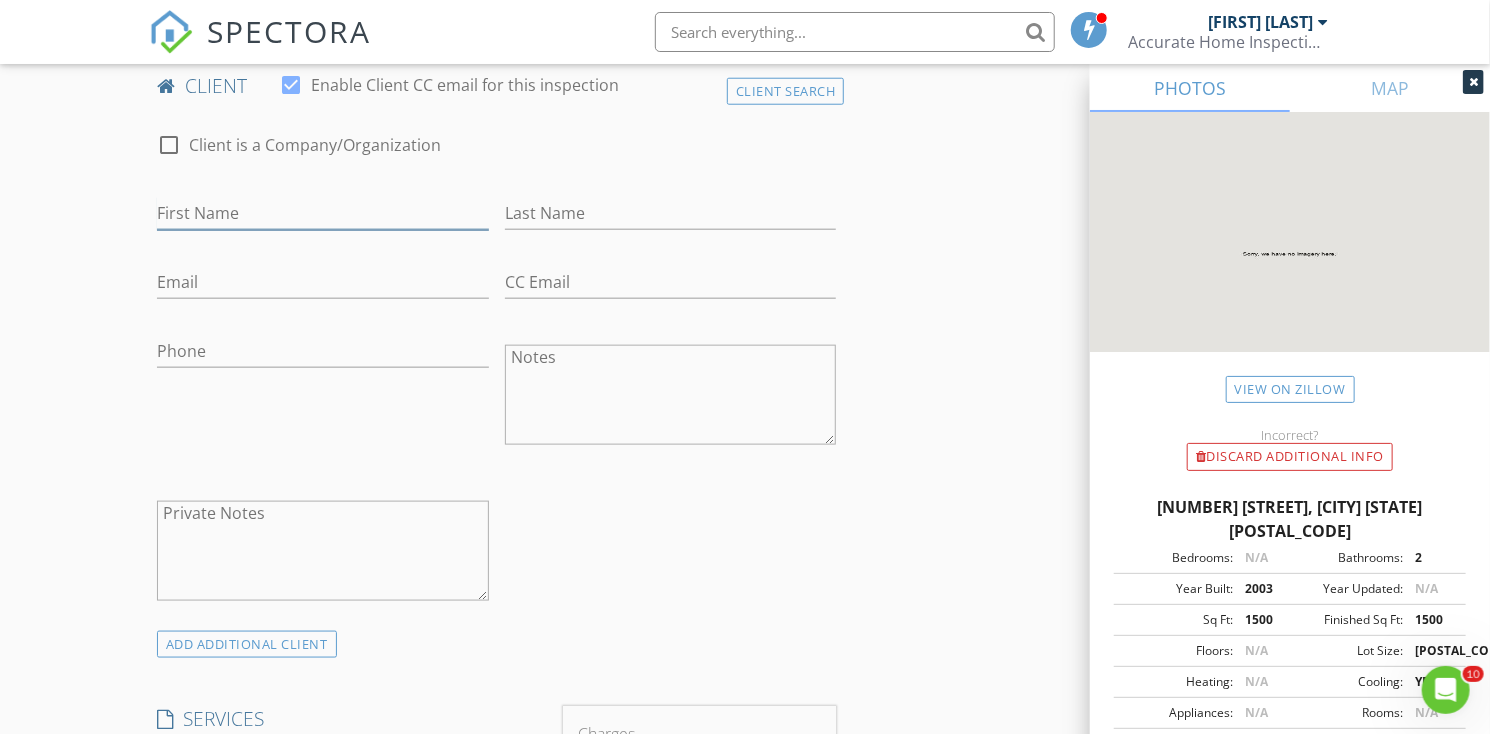 click on "First Name" at bounding box center (323, 213) 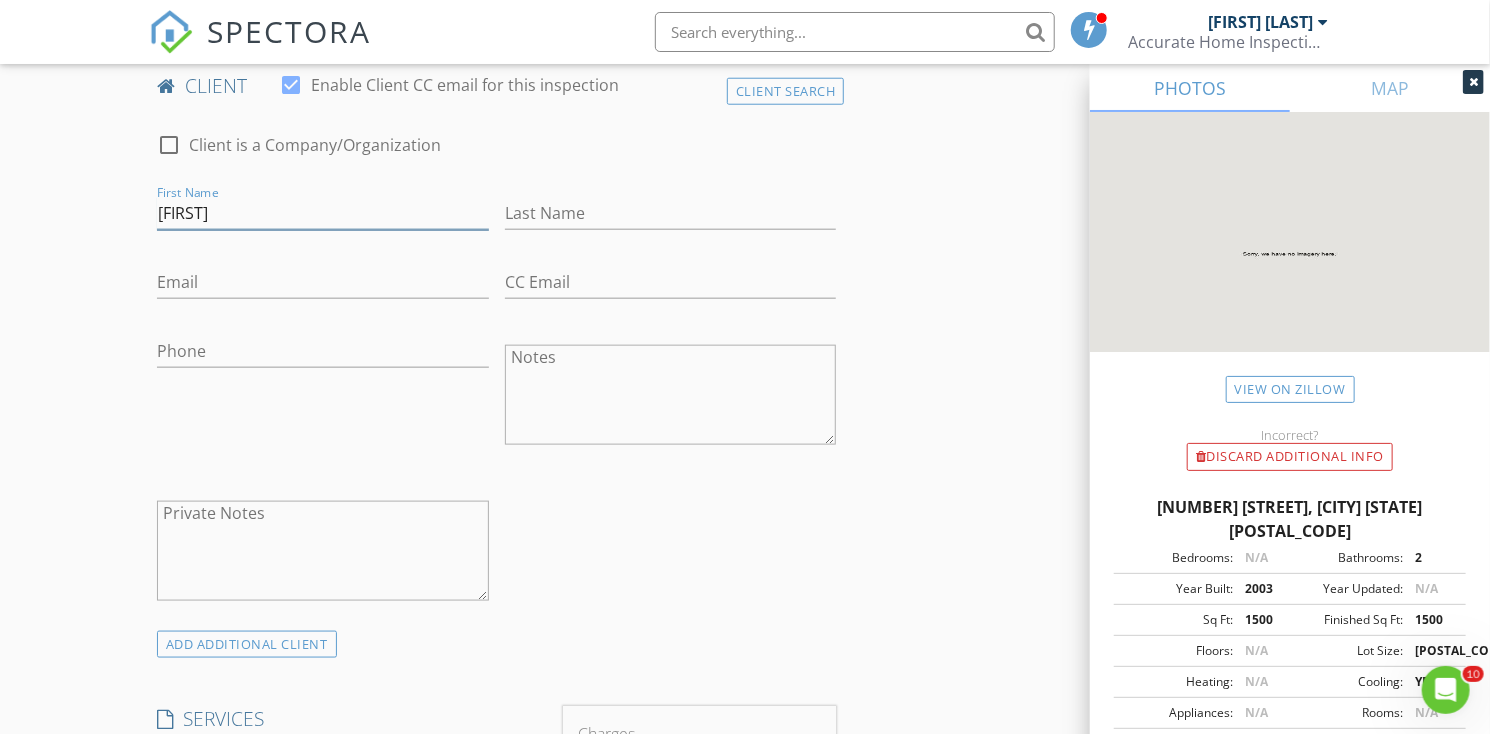 type on "[FIRST]" 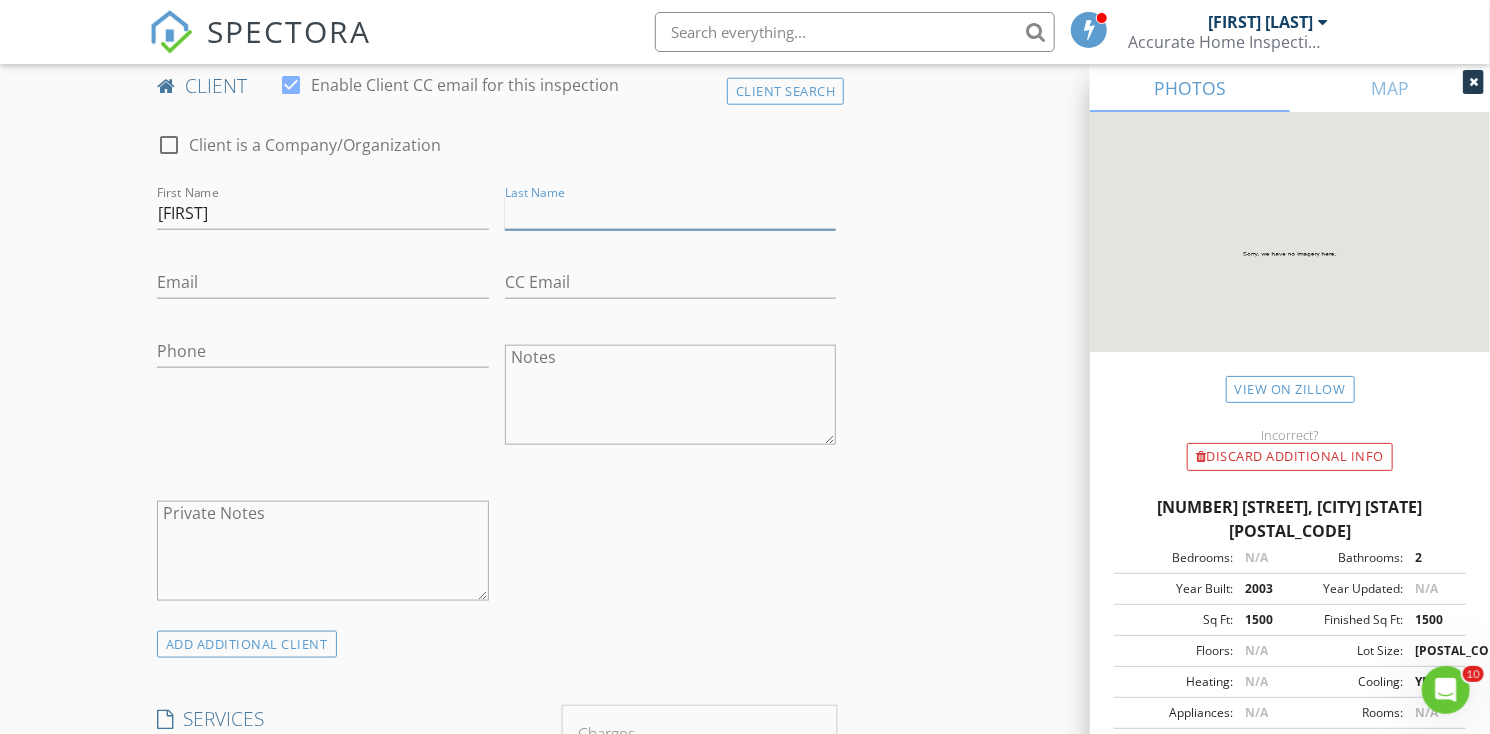 click on "Last Name" at bounding box center (671, 213) 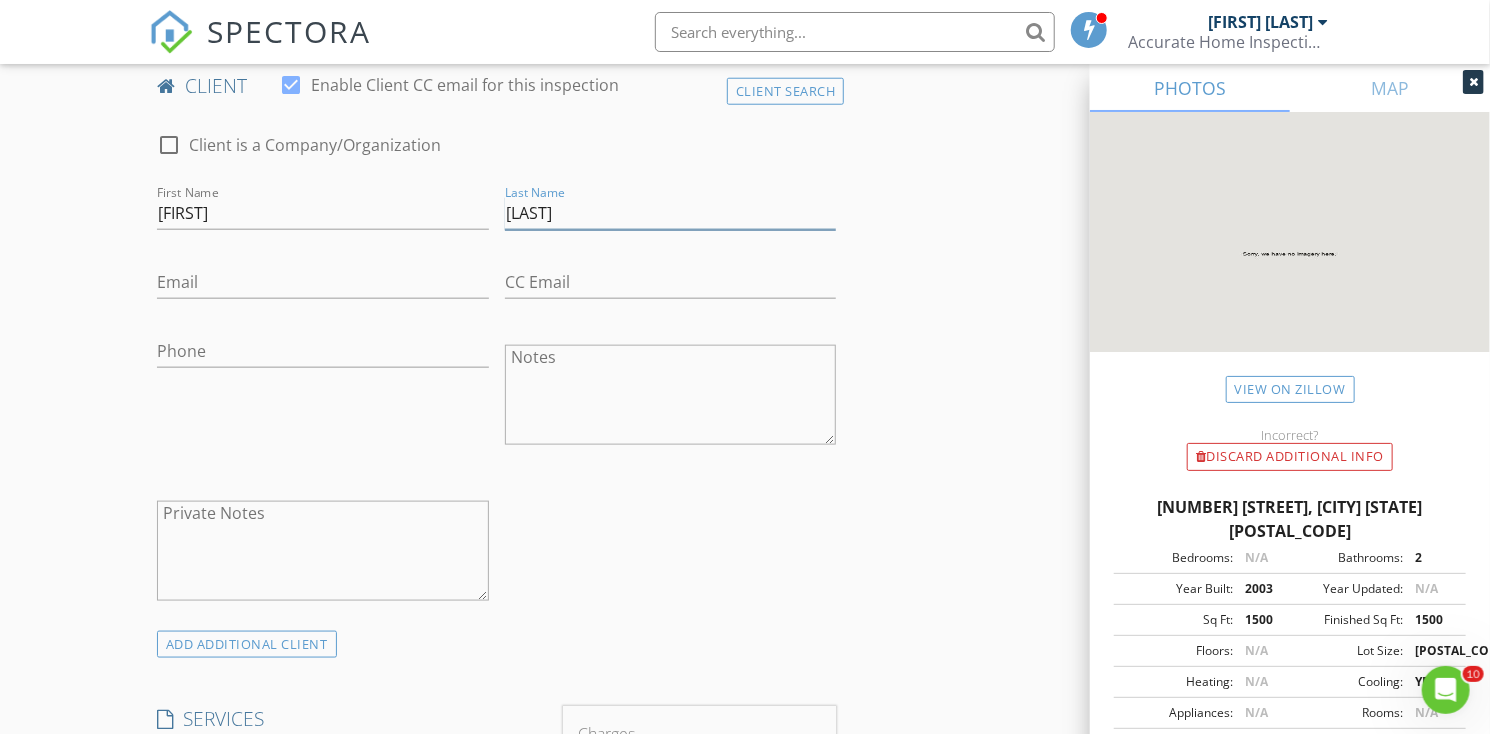type on "[LAST]" 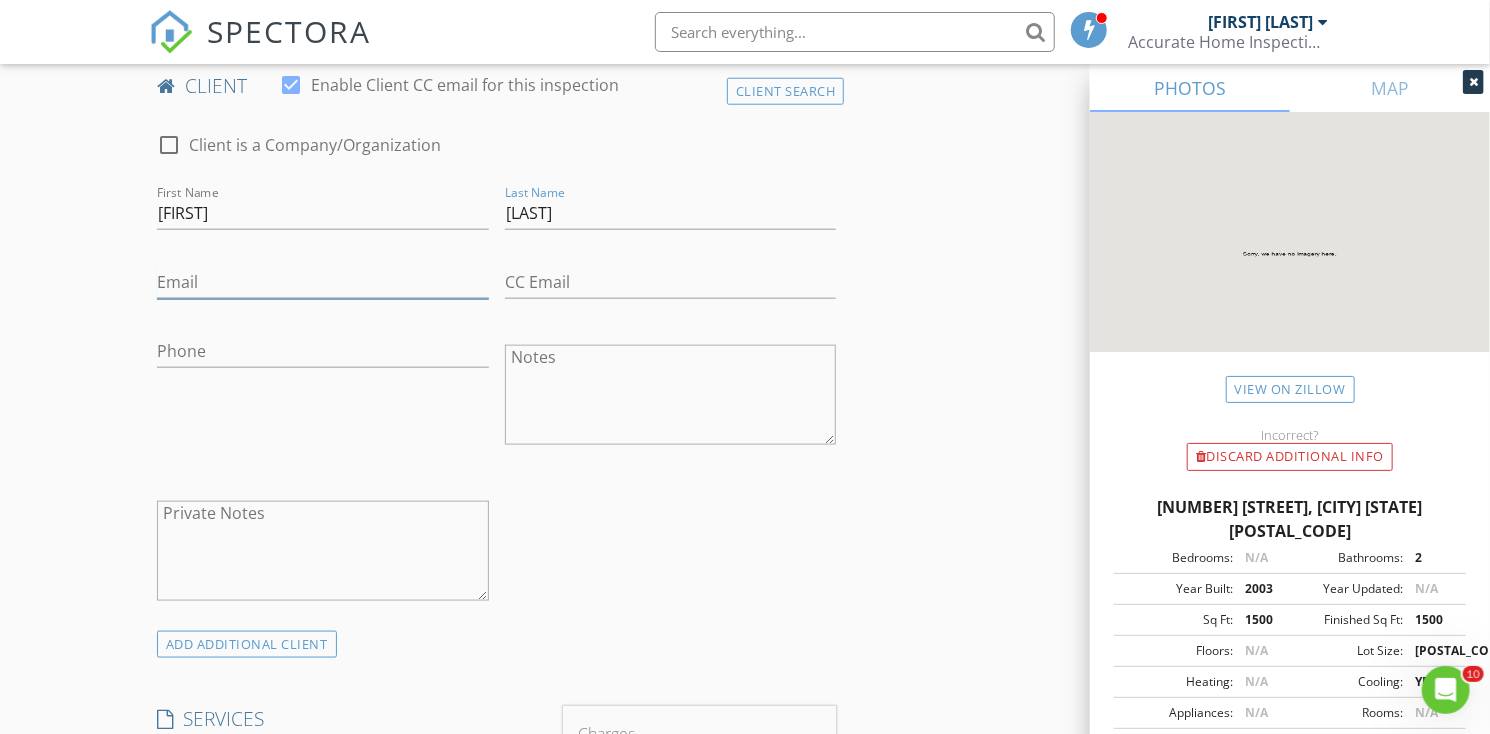 click on "Email" at bounding box center [323, 282] 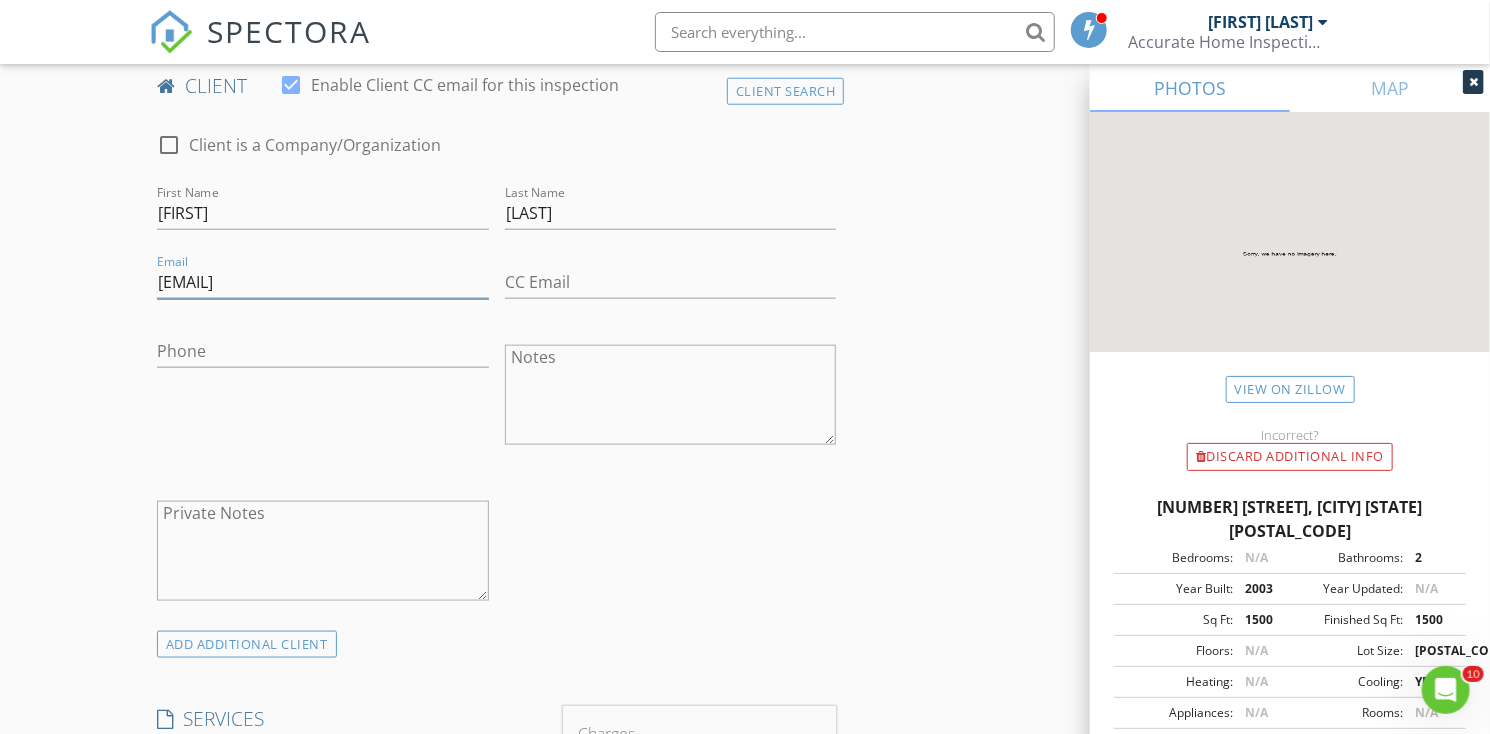 type on "[EMAIL]" 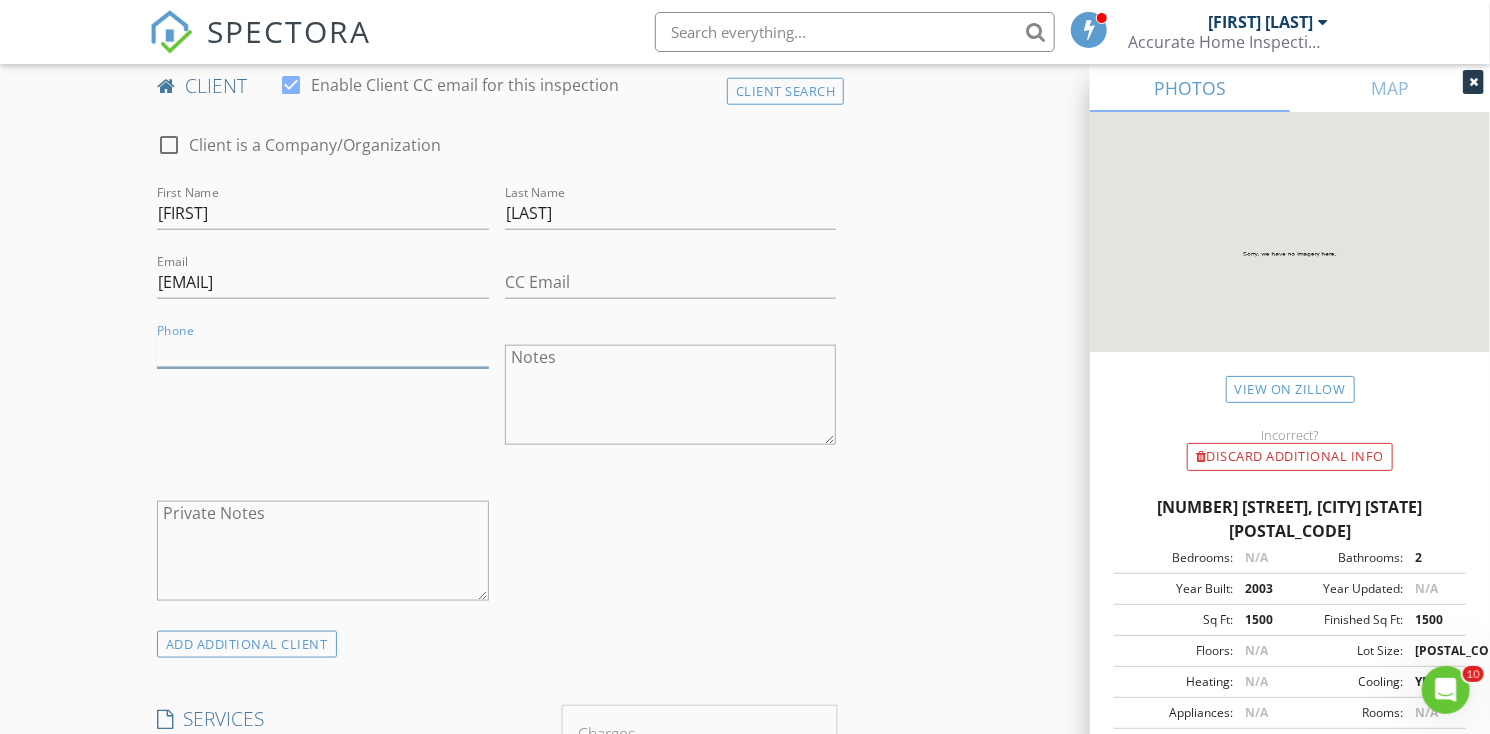 click on "Phone" at bounding box center [323, 351] 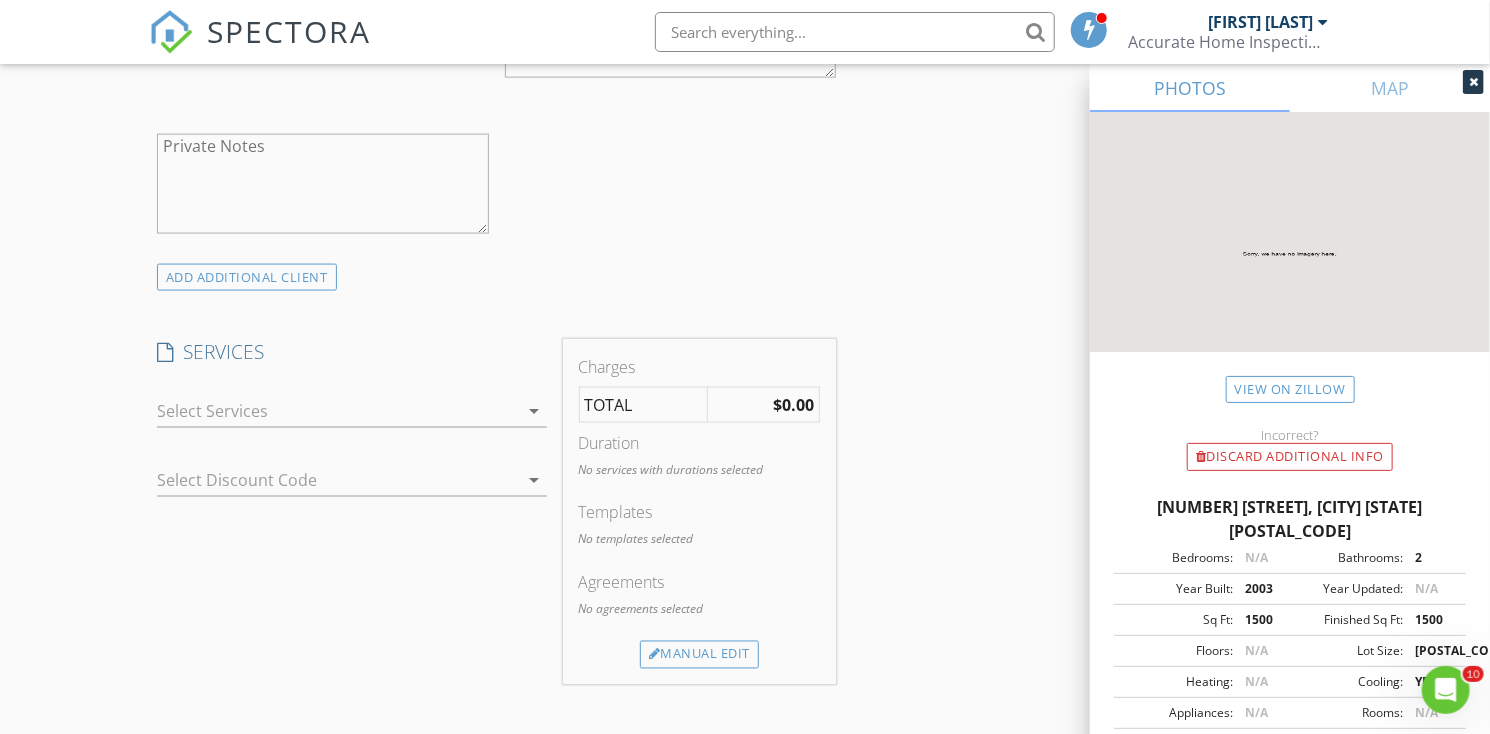 scroll, scrollTop: 1400, scrollLeft: 0, axis: vertical 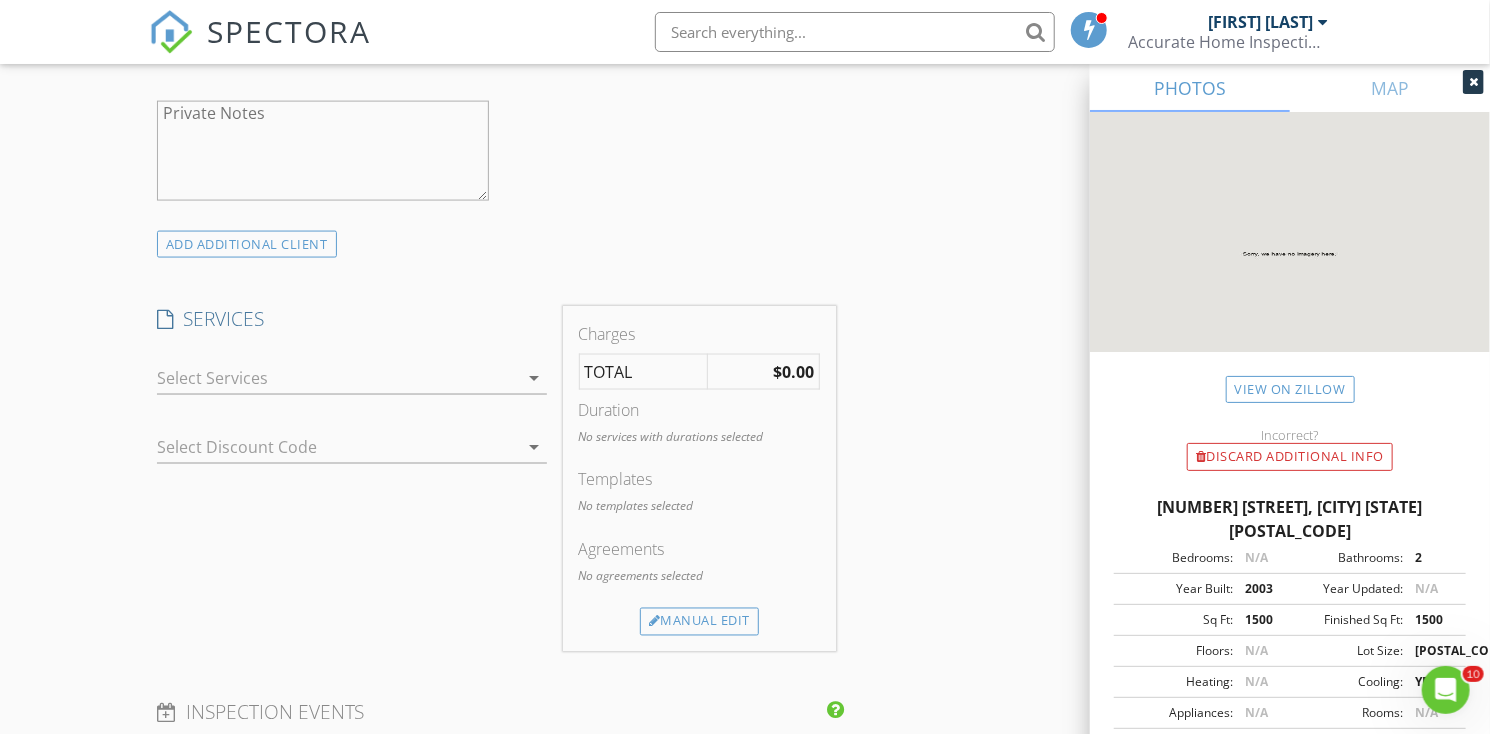 type on "[PHONE]" 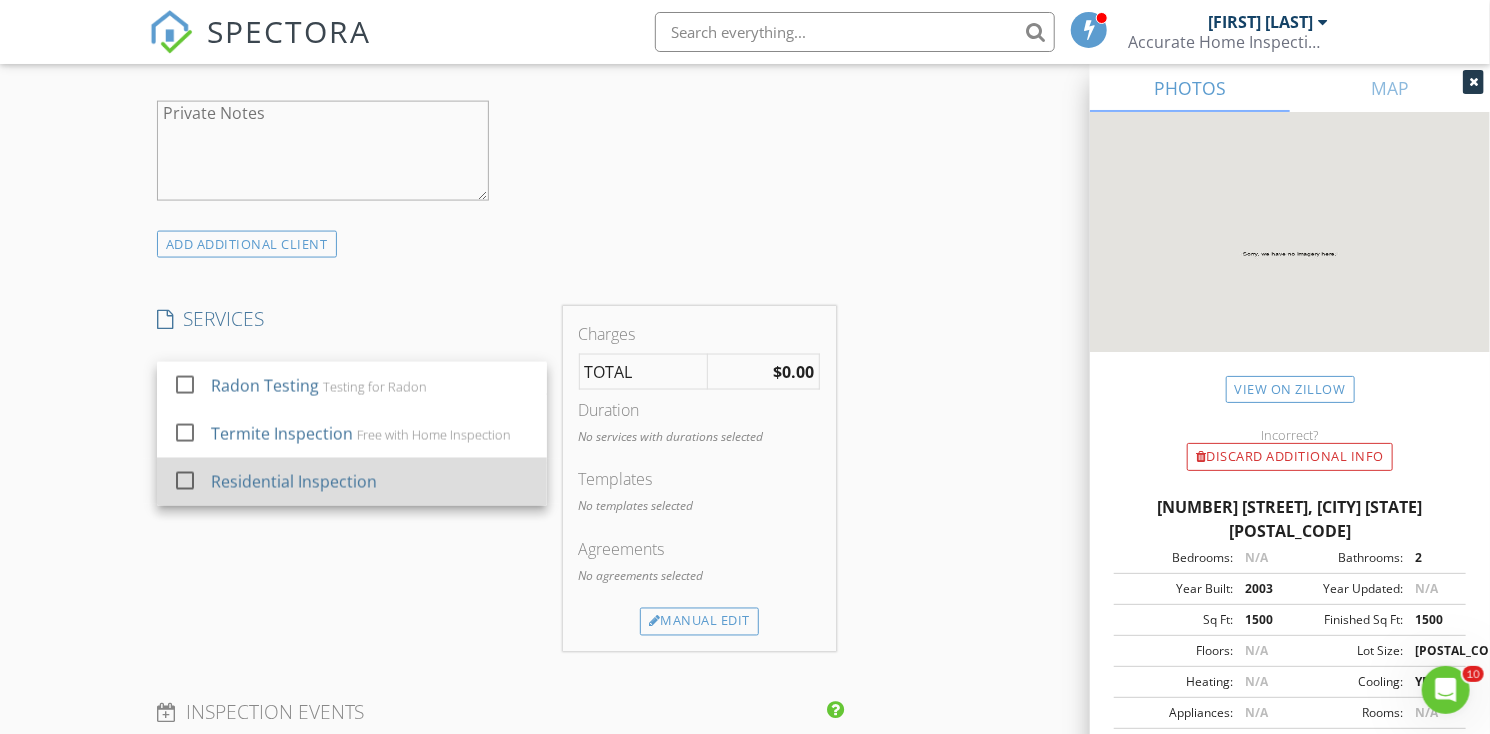 click on "Residential Inspection" at bounding box center (294, 482) 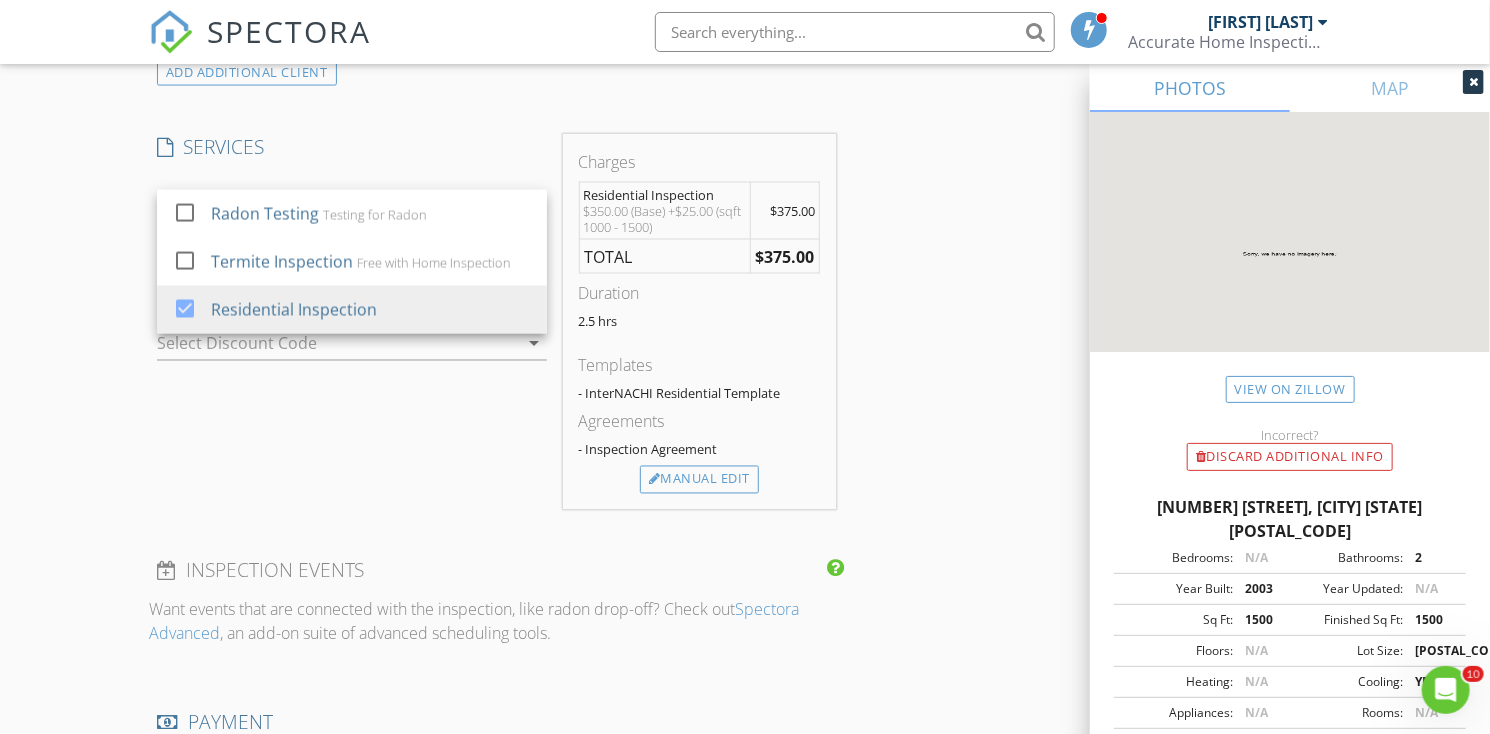 scroll, scrollTop: 1600, scrollLeft: 0, axis: vertical 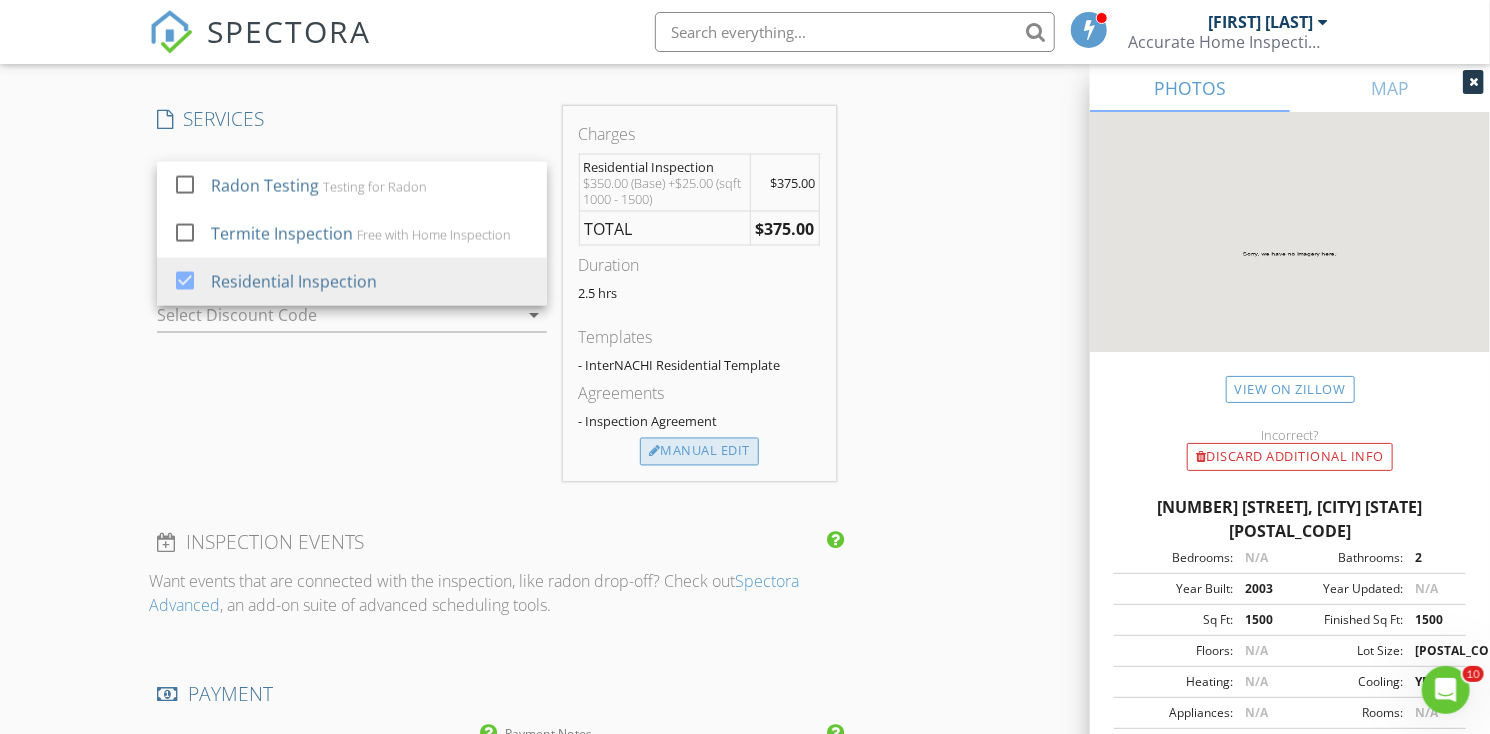 click on "Manual Edit" at bounding box center (699, 452) 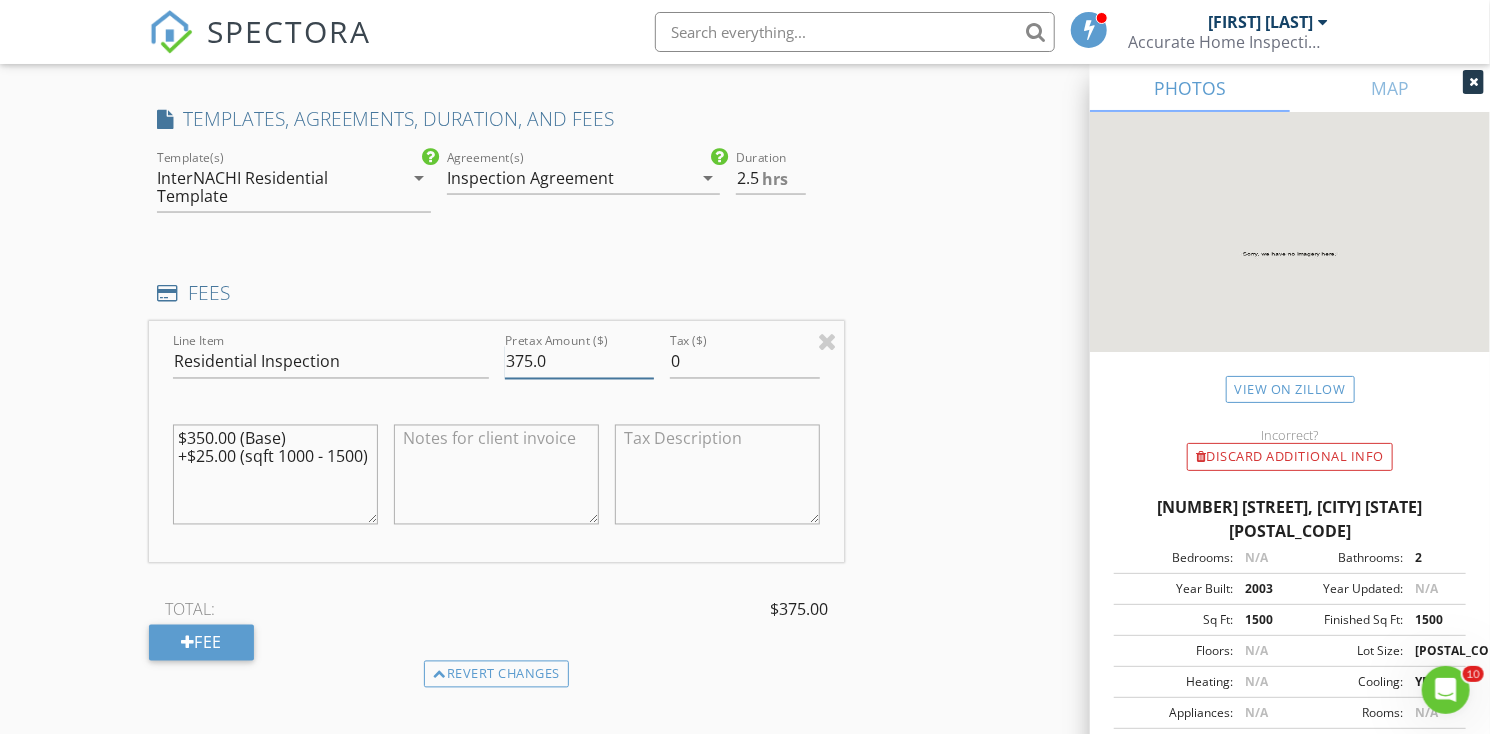click on "375.0" at bounding box center [580, 362] 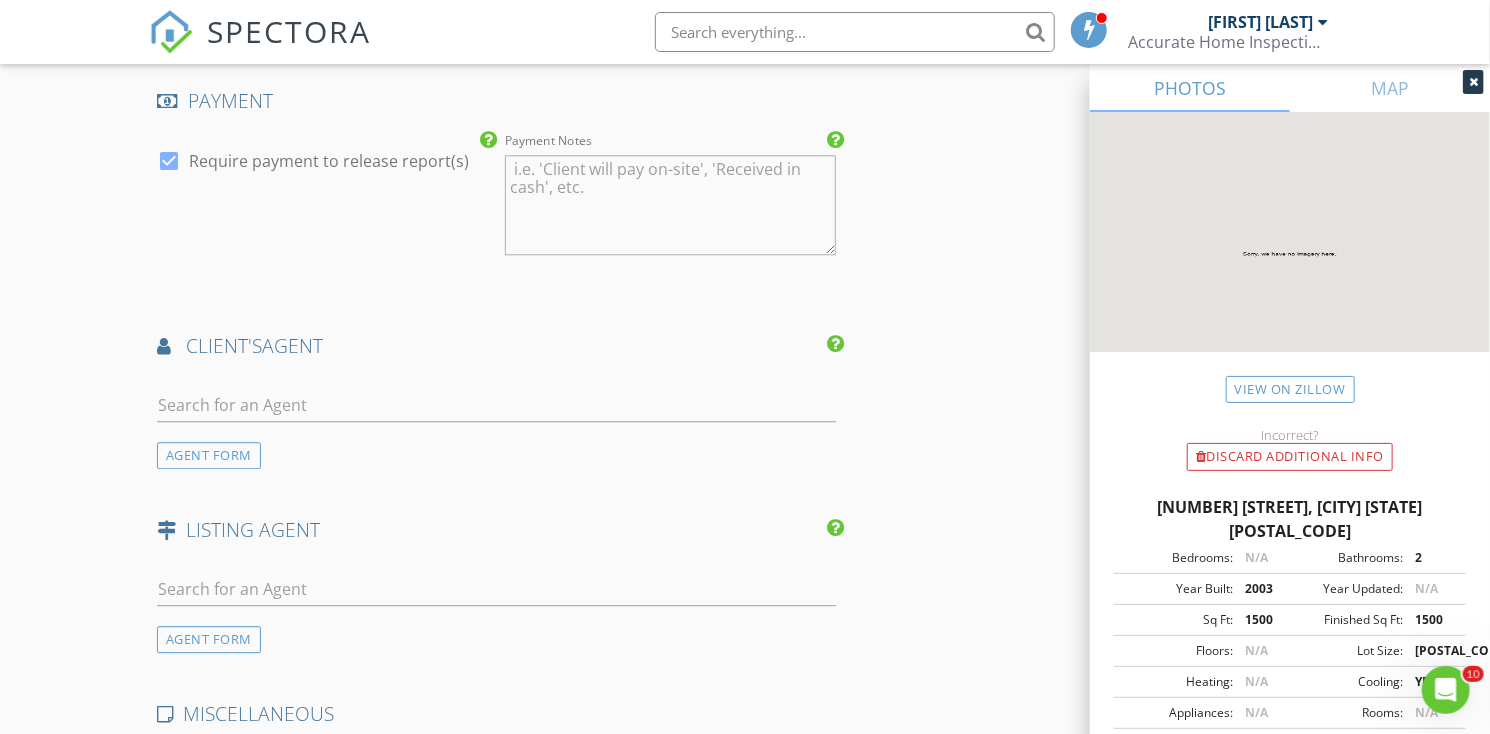 scroll, scrollTop: 2500, scrollLeft: 0, axis: vertical 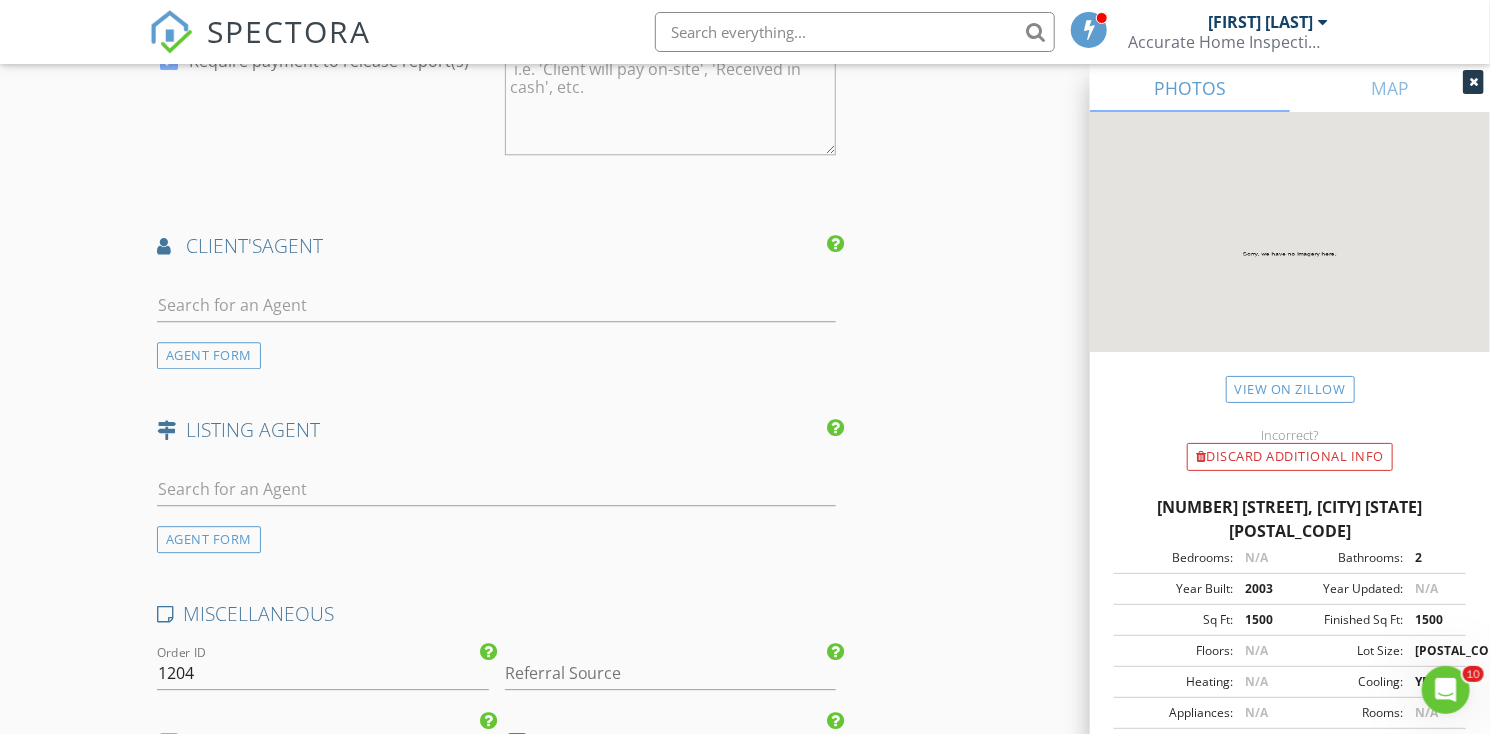 type on "400.0" 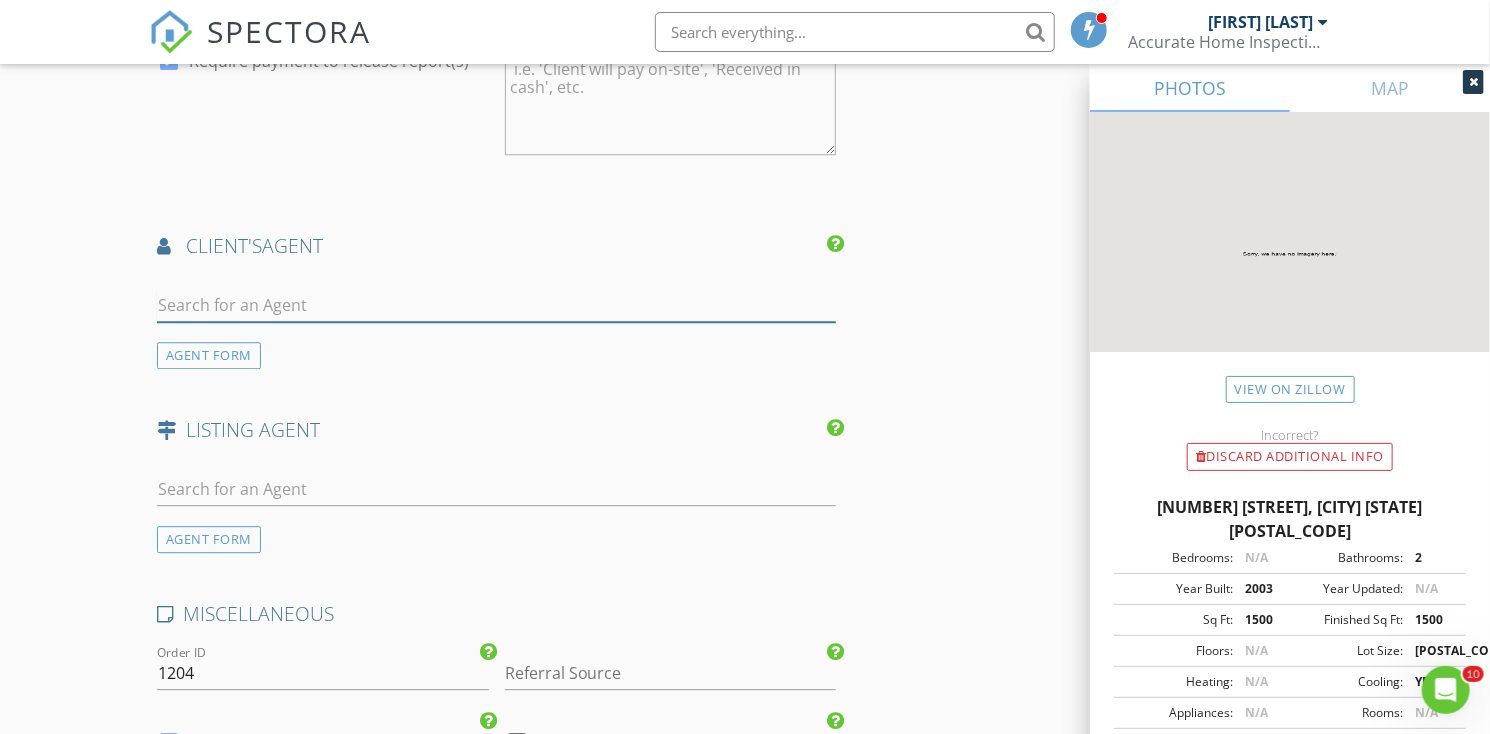 click at bounding box center (496, 305) 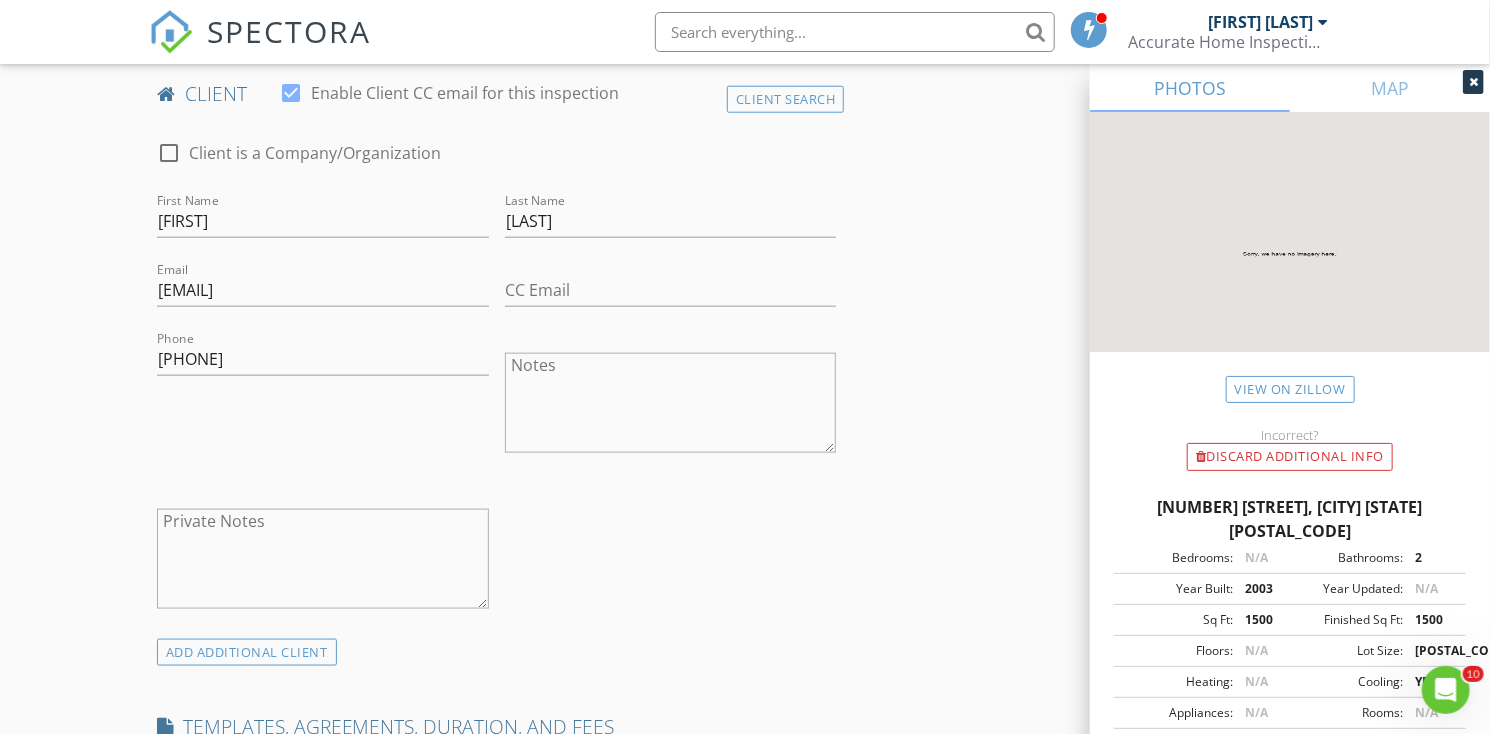 scroll, scrollTop: 900, scrollLeft: 0, axis: vertical 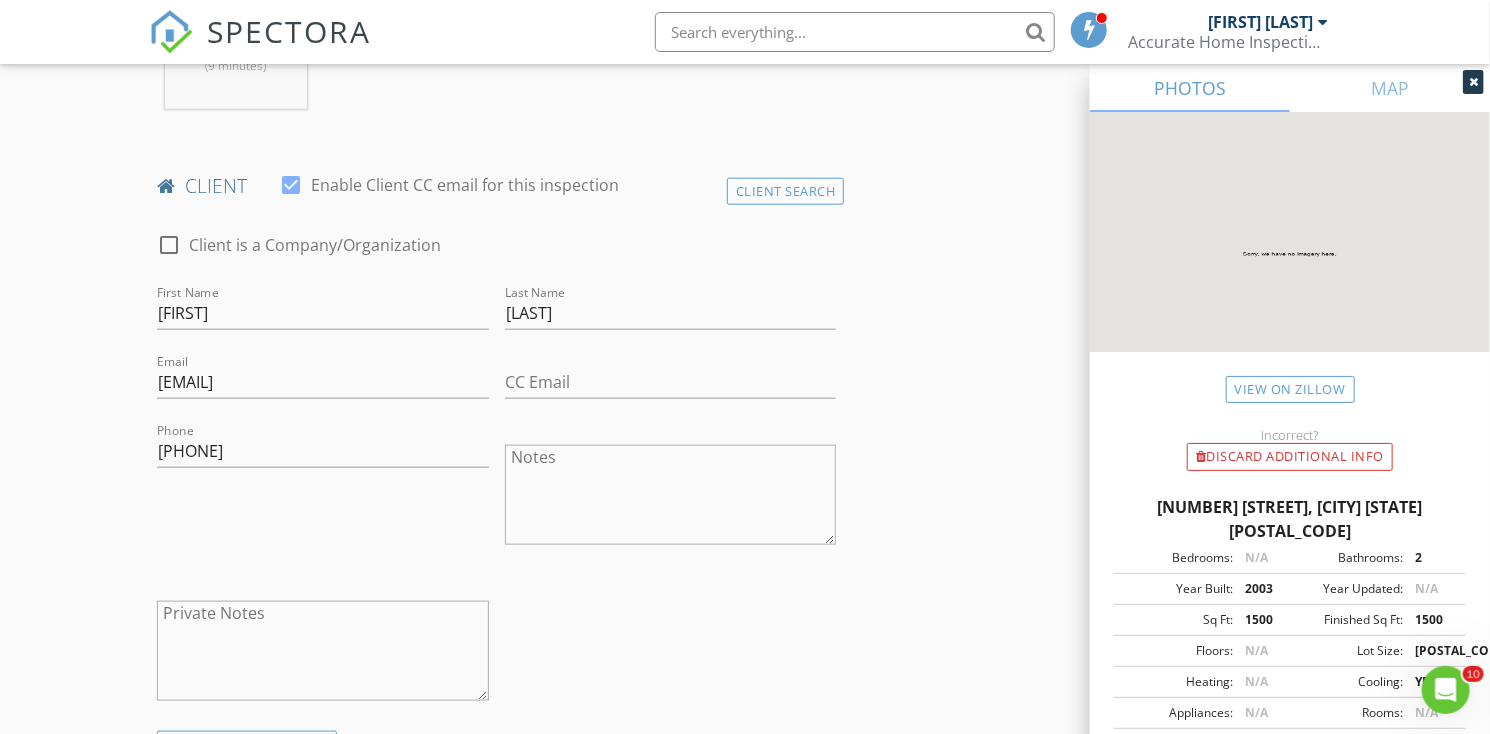 type on "FSBO" 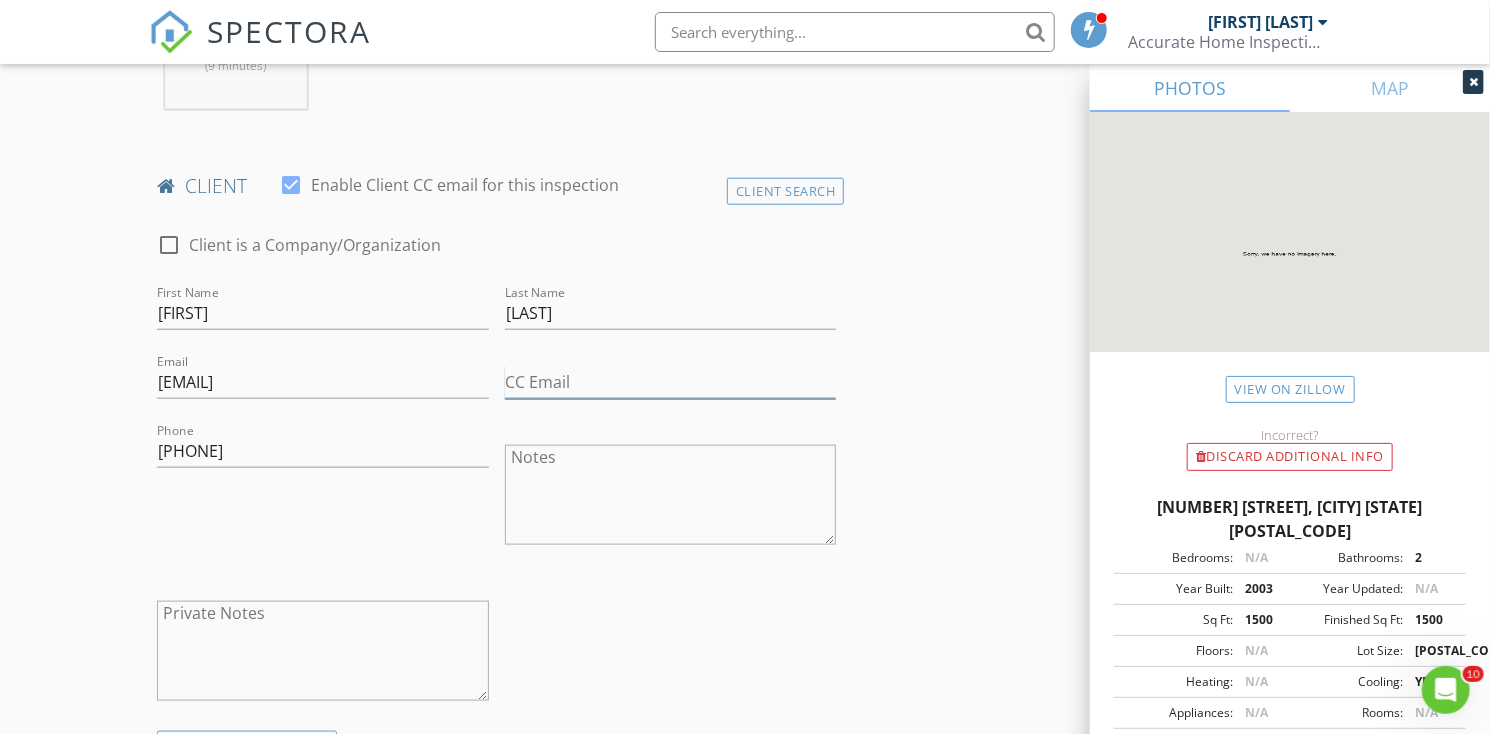 click on "CC Email" at bounding box center (671, 382) 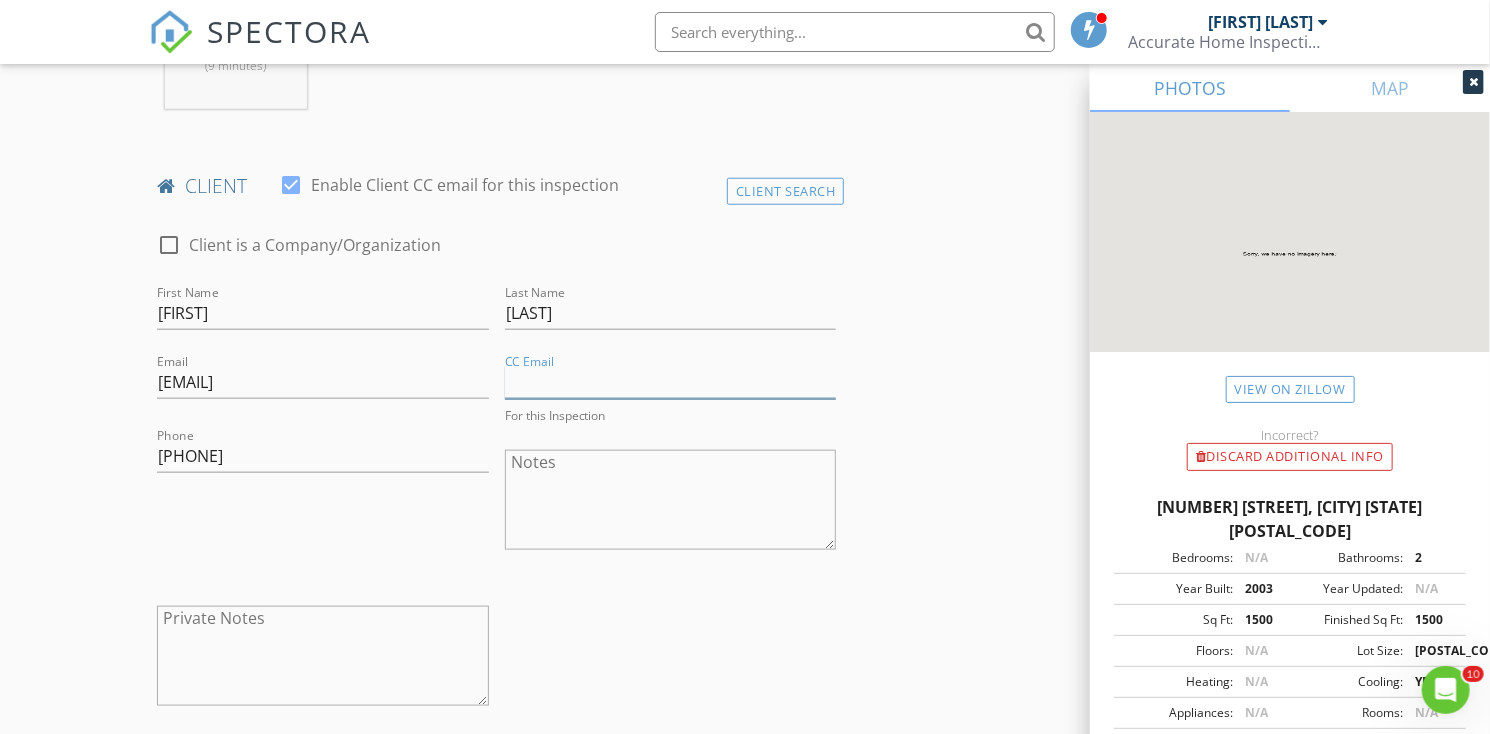 type on "[EMAIL]" 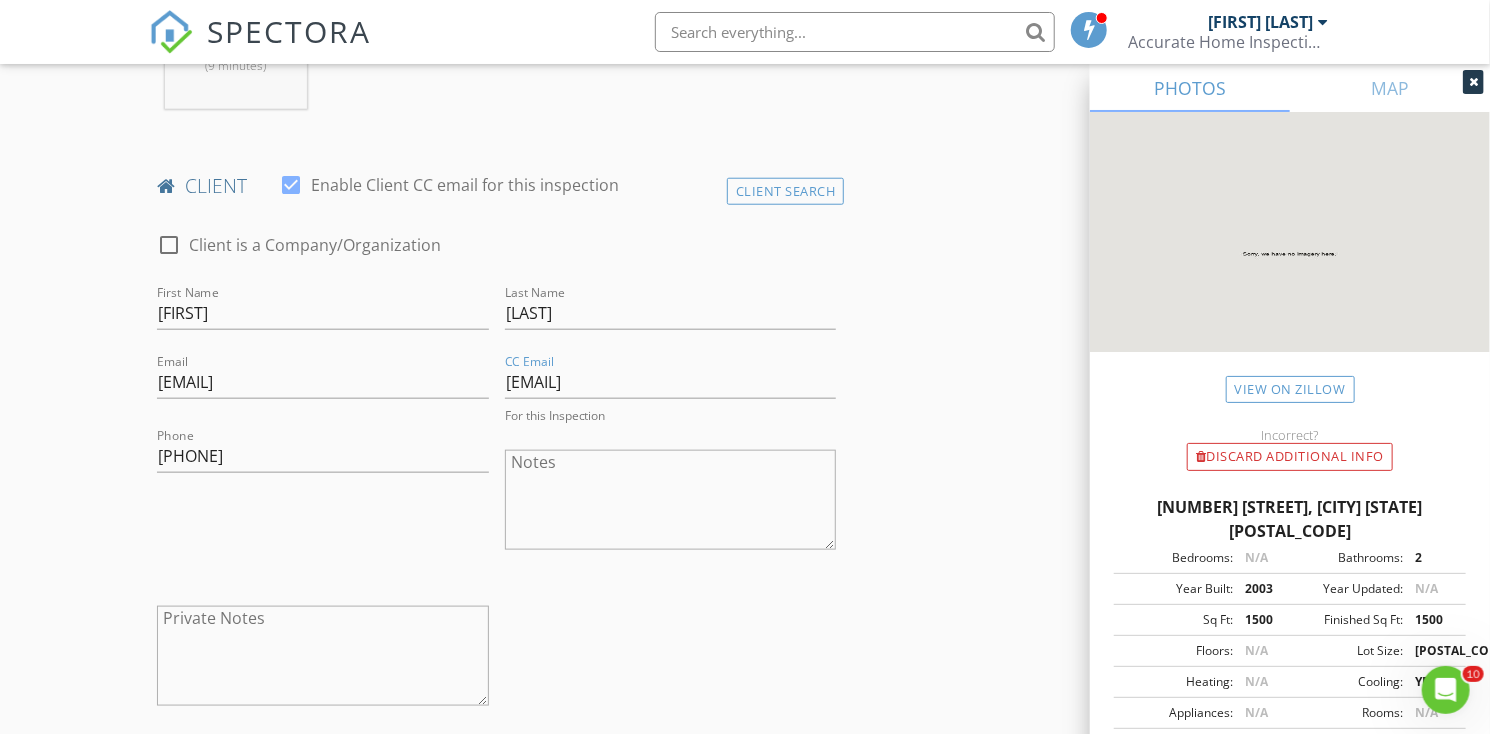 type on "[NUMBER] [STREET]" 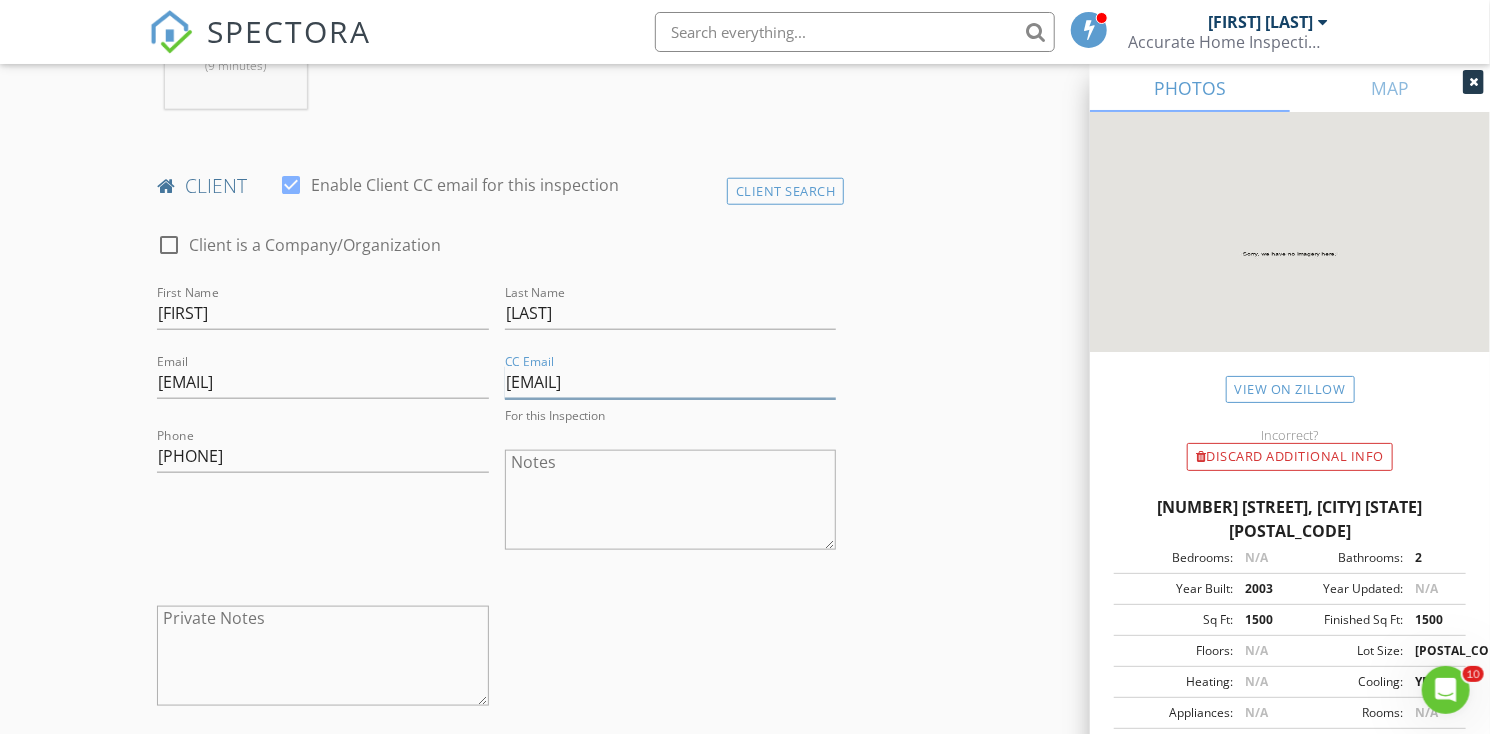 scroll, scrollTop: 914, scrollLeft: 0, axis: vertical 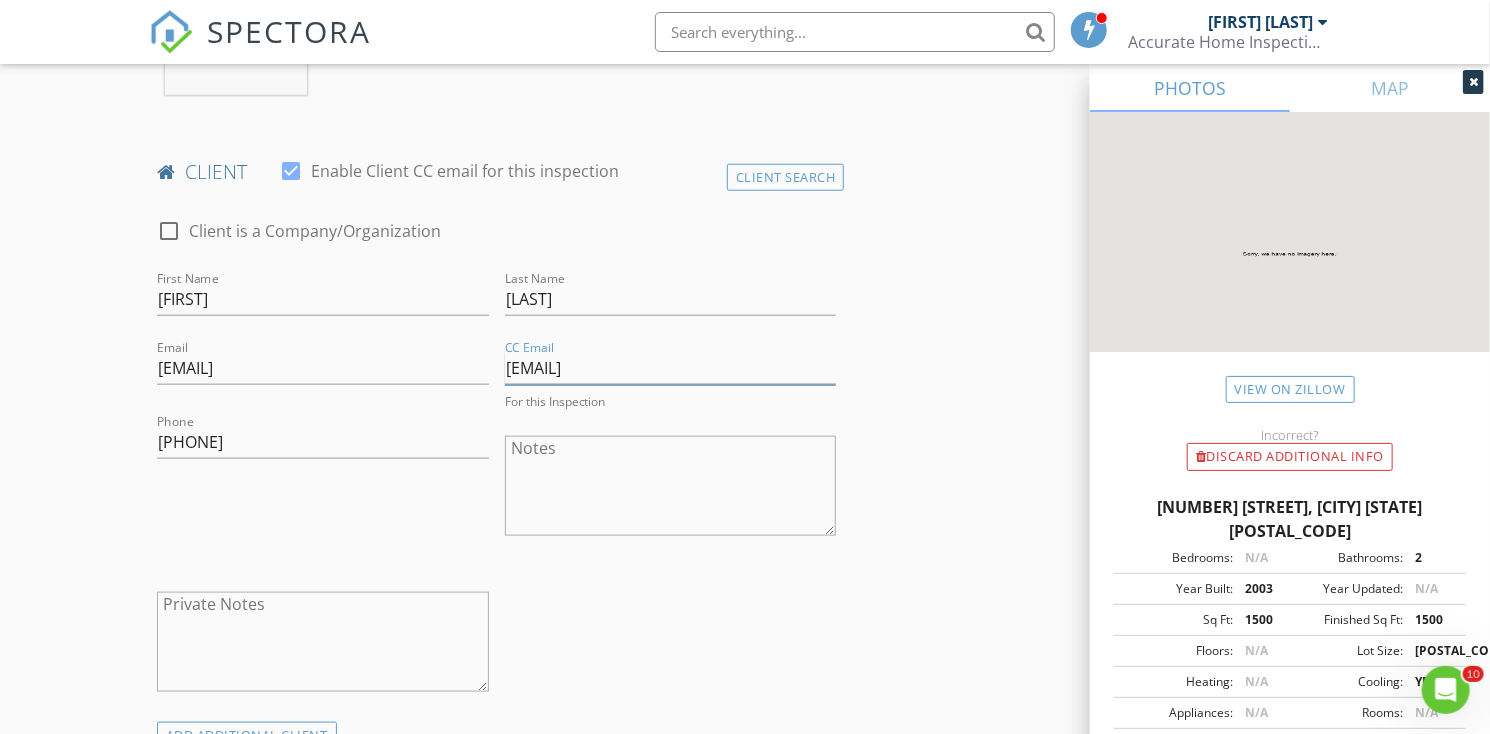 type 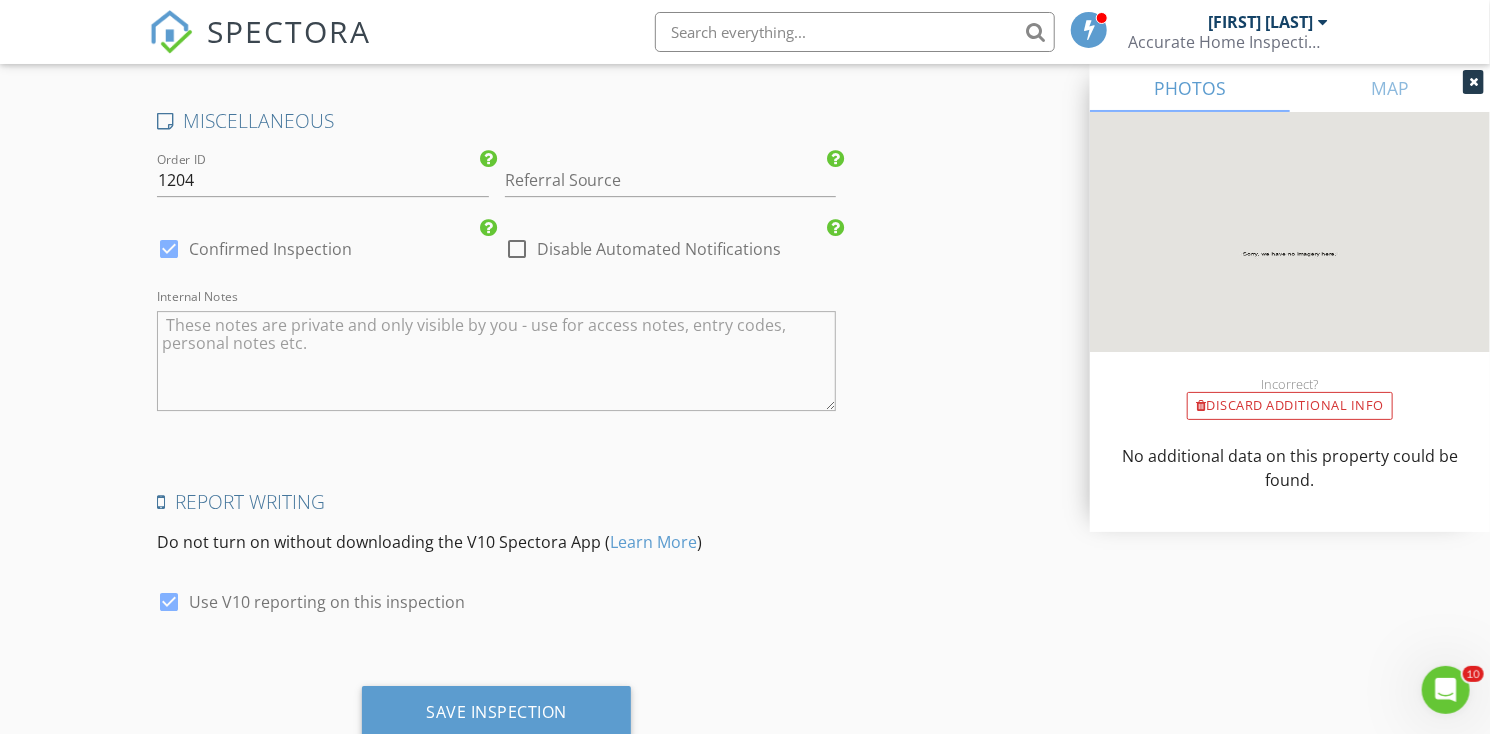 scroll, scrollTop: 3000, scrollLeft: 0, axis: vertical 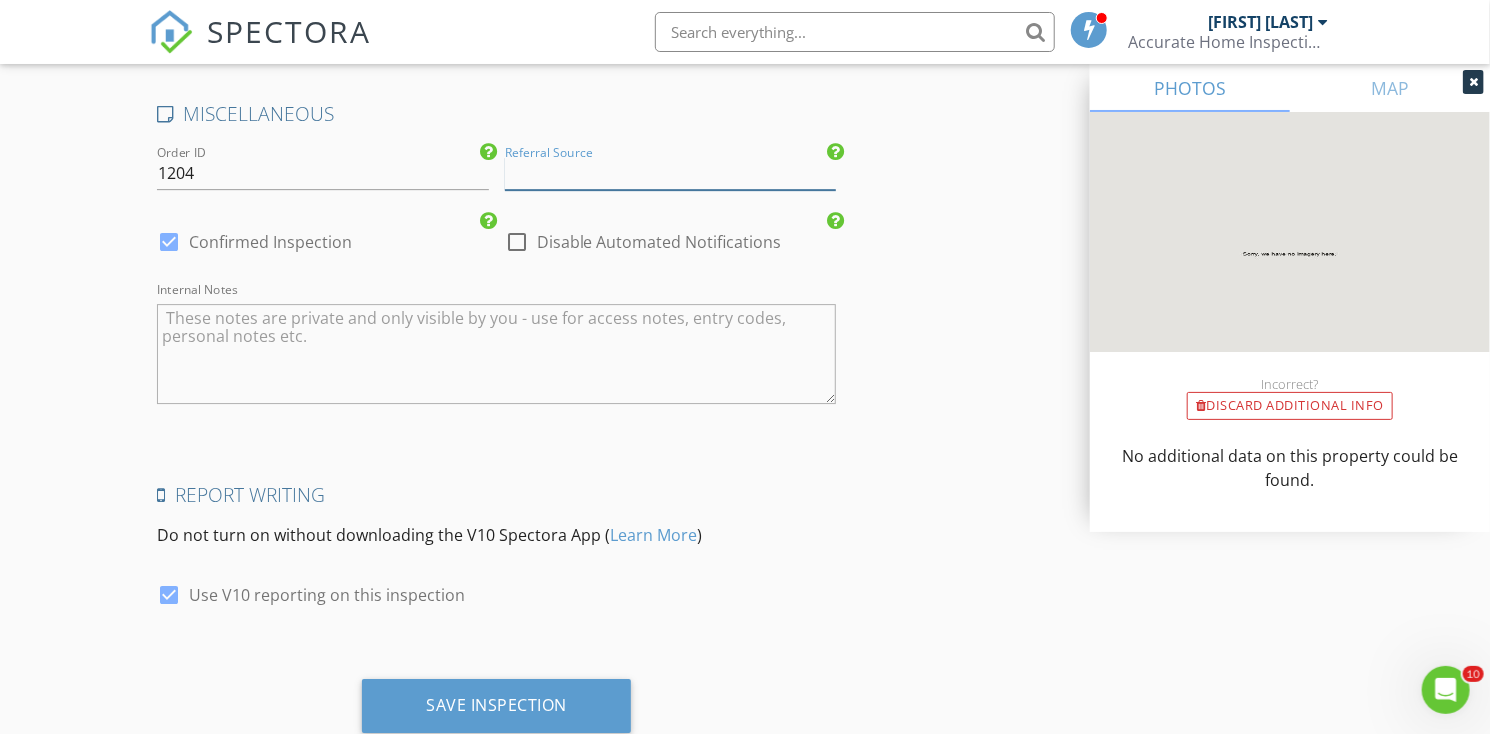 click at bounding box center [671, 173] 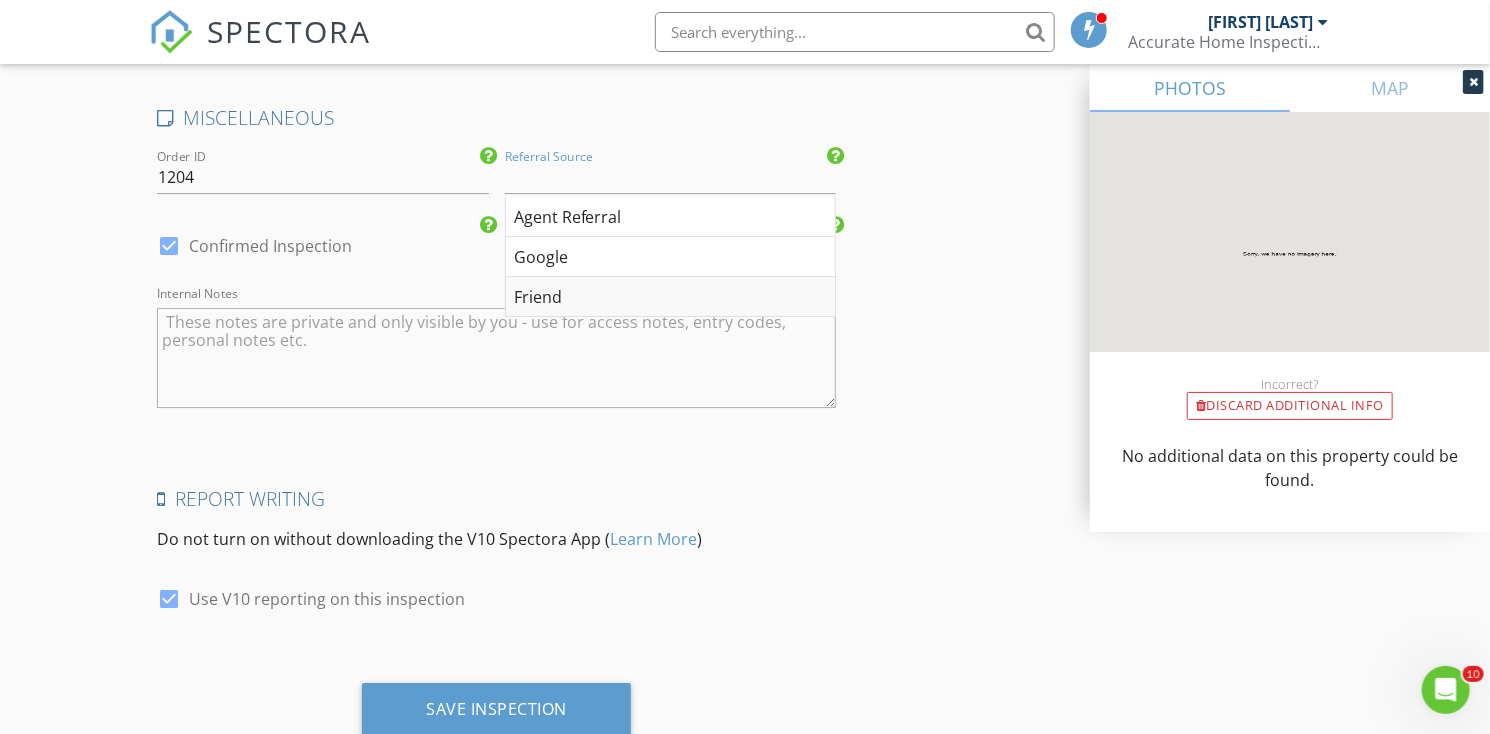 click on "Friend" at bounding box center [671, 297] 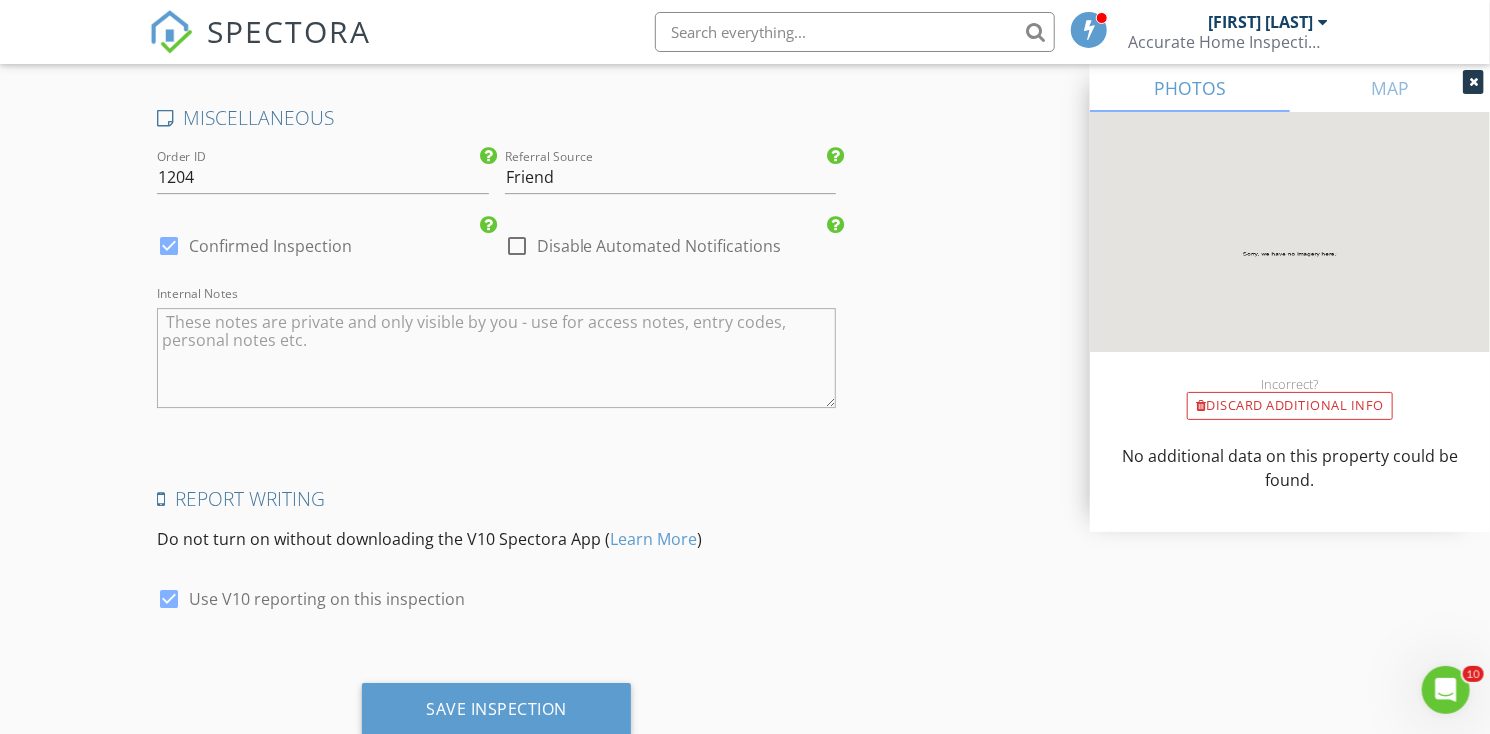 scroll, scrollTop: 3056, scrollLeft: 0, axis: vertical 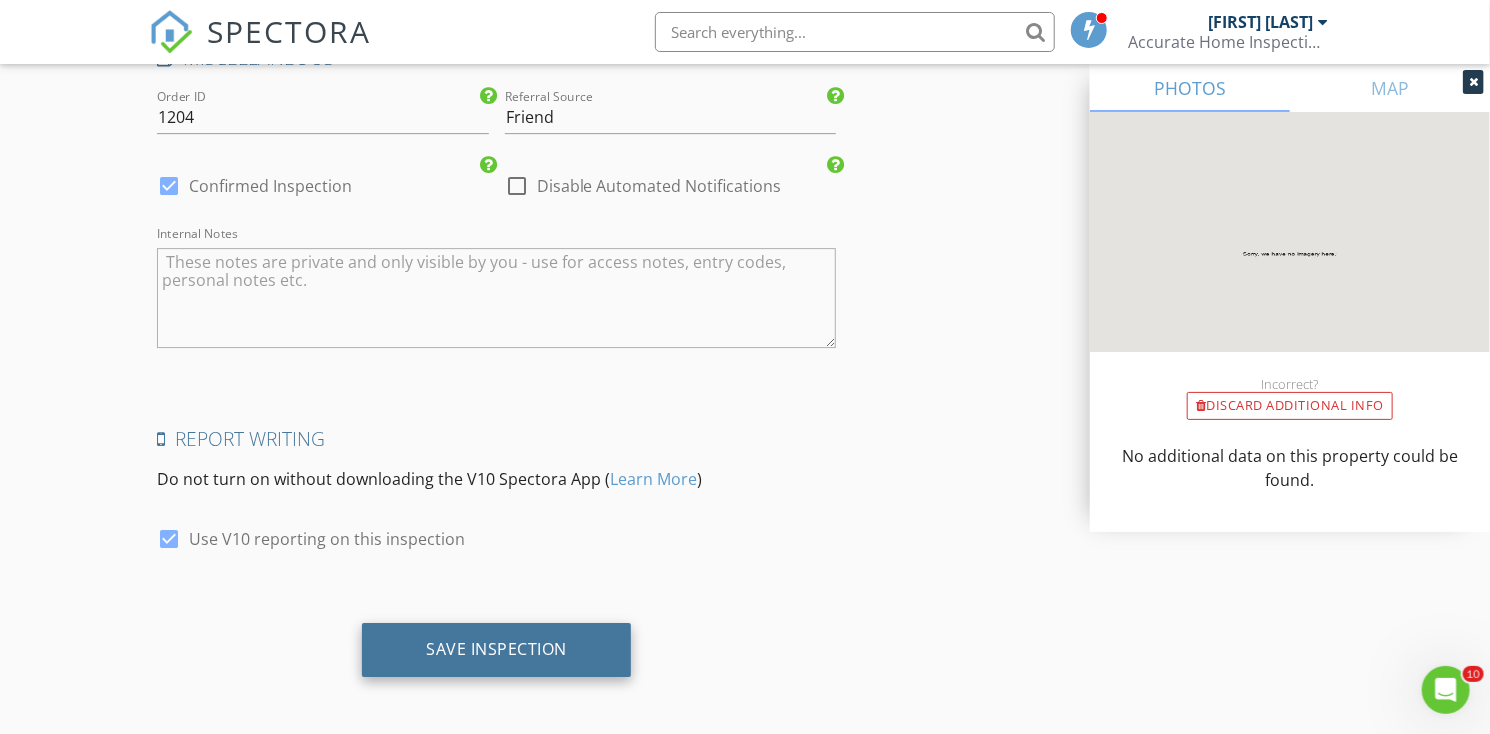 click on "Save Inspection" at bounding box center (496, 649) 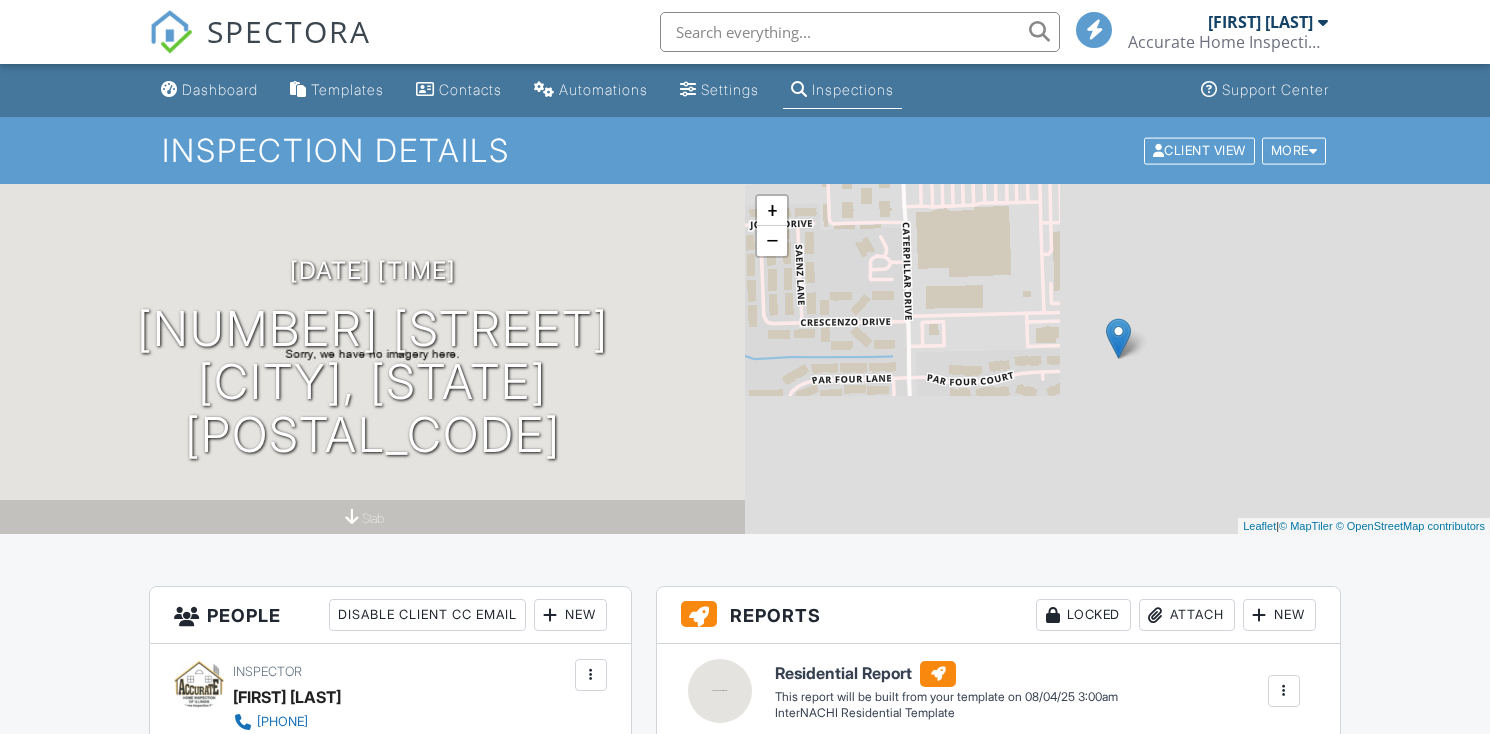 scroll, scrollTop: 0, scrollLeft: 0, axis: both 